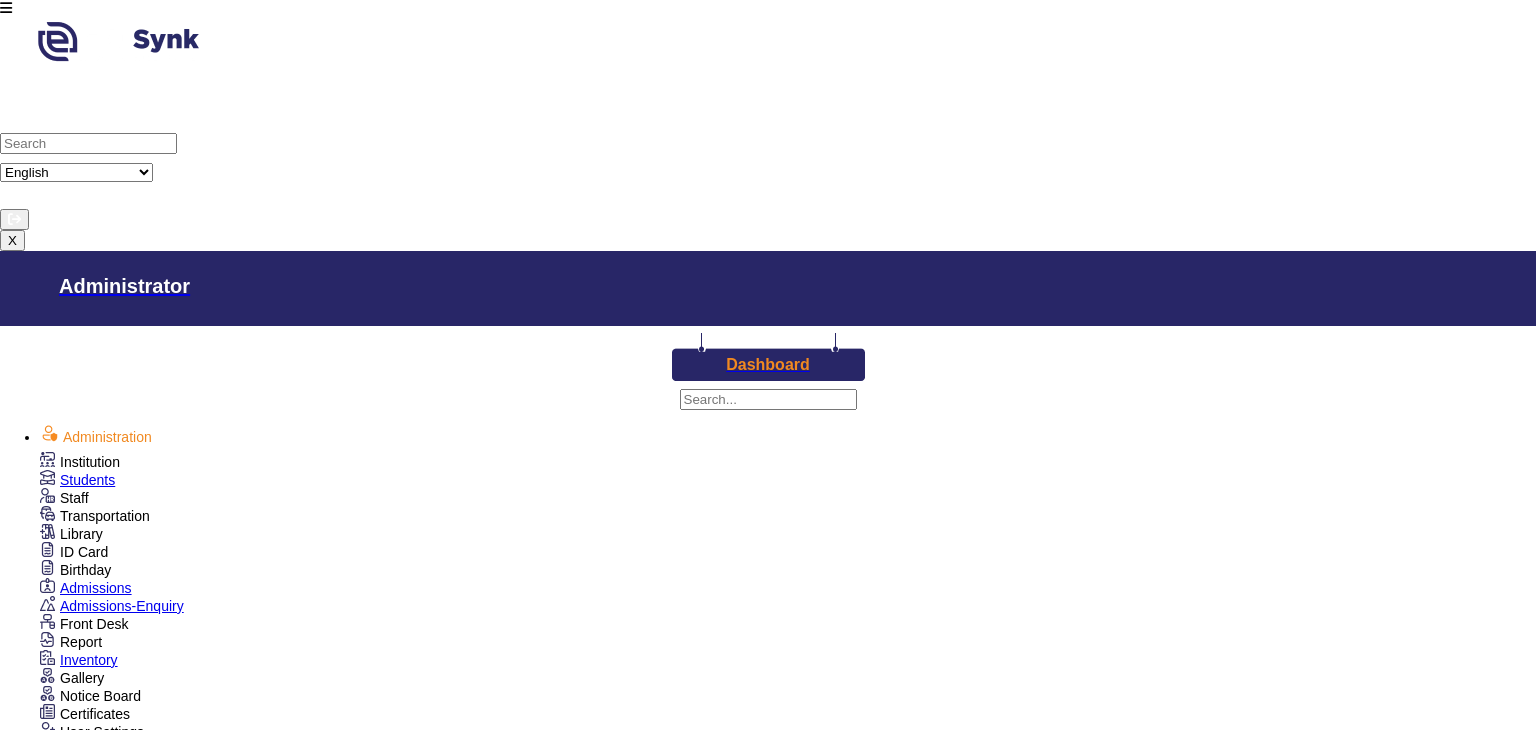scroll, scrollTop: 0, scrollLeft: 0, axis: both 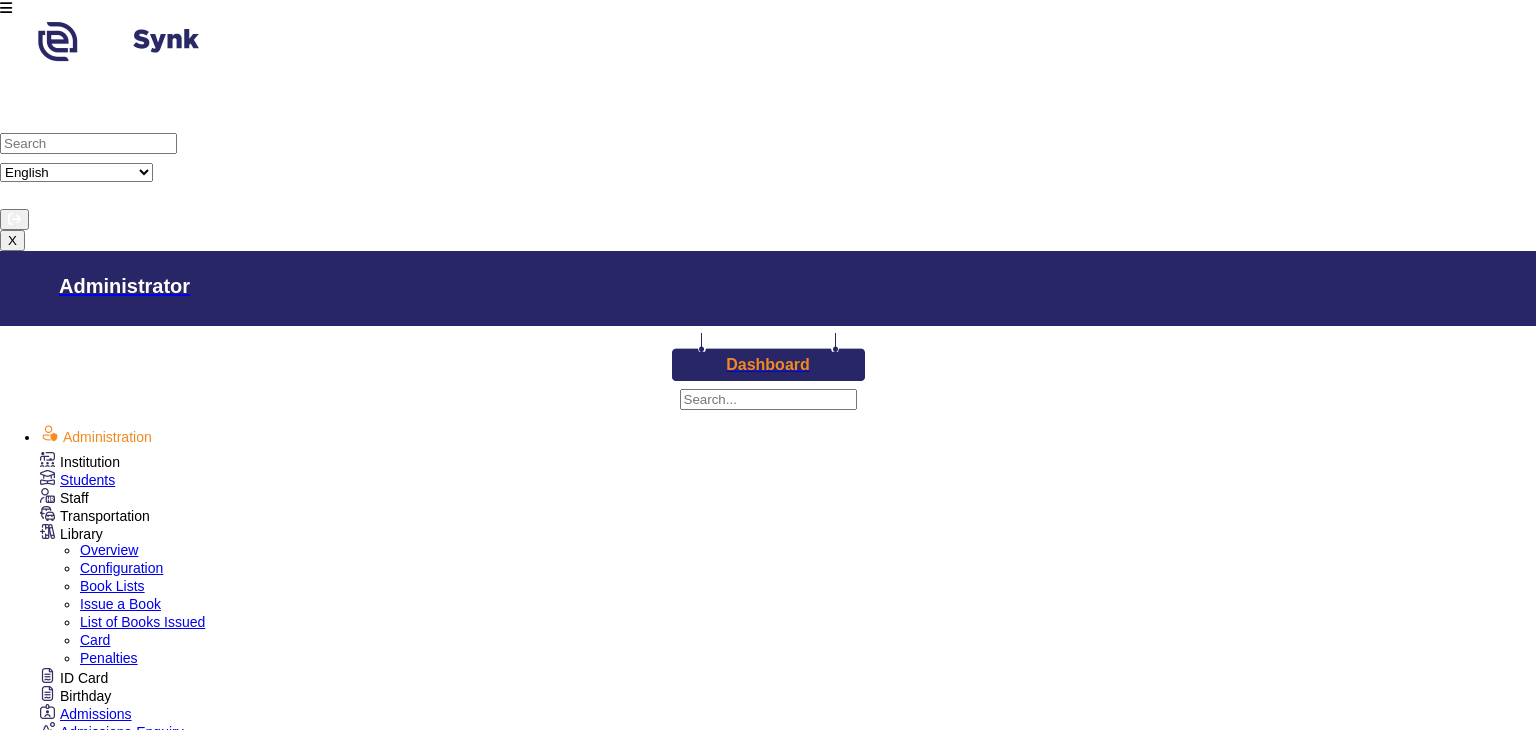 click on "List of Books Issued" at bounding box center (142, 622) 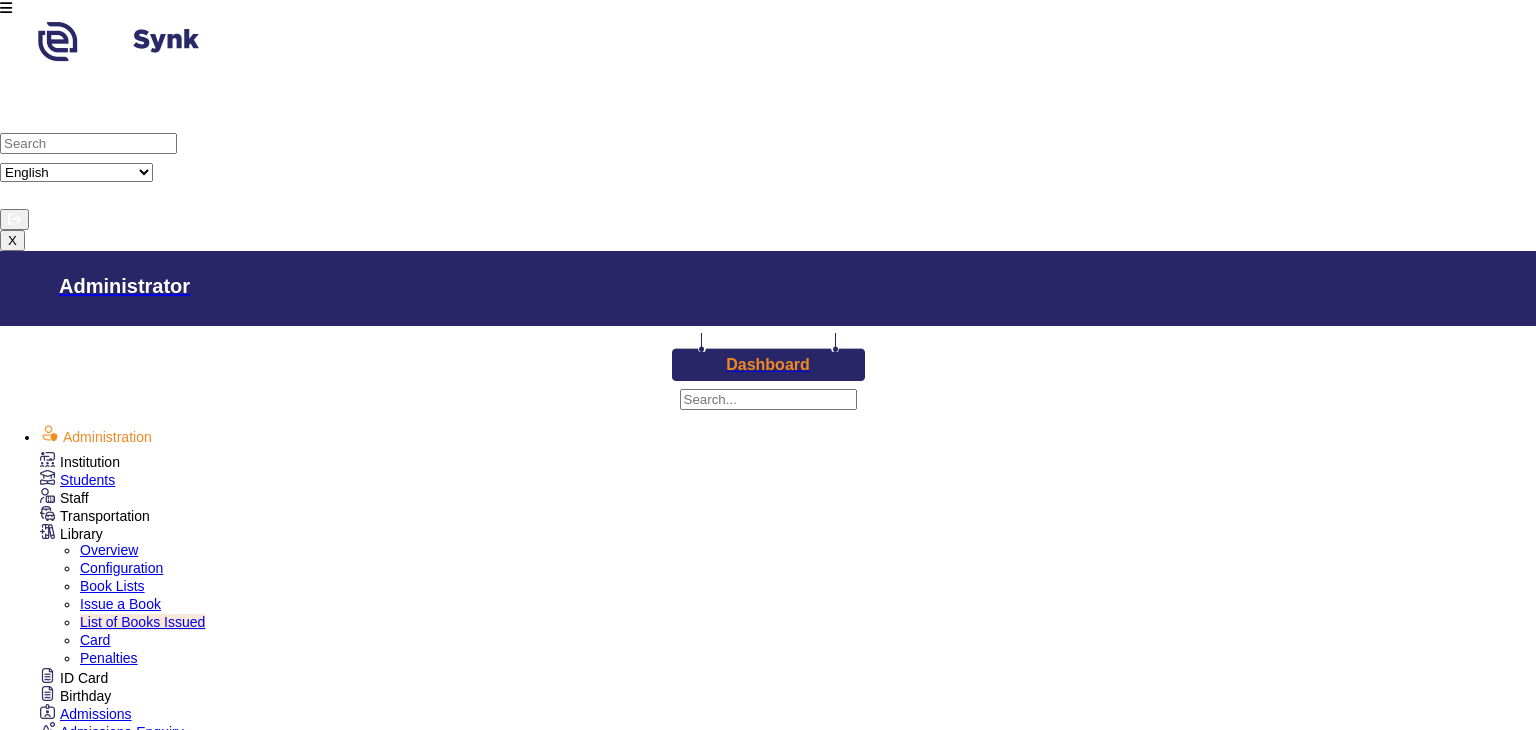 click on "X Administrator Dashboard Administration  Institution  Institution Details   Session Configuration   Classes/Batches   Subjects  Students Staff  Teachers   Non Teaching Staff   Driver   Support Staff  Transportation  Overview   Vehicle Directory   Routes   Trip Record  Library  Overview   Configuration   Book Lists   Issue a Book   List of Books Issued   Card   Penalties  ID Card  Students   Teachers   Non Teaching Staff   Template  Birthday  Students  Admissions Admissions-Enquiry Front Desk  Visitors Book   Postal Receipt   Postal Dispatch   Phone Call Logs   Complaint Book  Report  Import History   App Invites   Other Reports  Inventory Gallery  List   Add  Notice Board  List   Add  Certificates  Certificates   TC   Bonafide  User Settings  Roles   Users  Settings  Biometric   Configuration   Live Class Setup   Bank Account   Chat Settings   Sequence   Change Password   Subscription  Promotion Profile Photo  Add Profile Photo   Profile Photo List  Academics  TimeTable  Assign Teacher   Academic Calendar  5" at bounding box center [768, 1479] 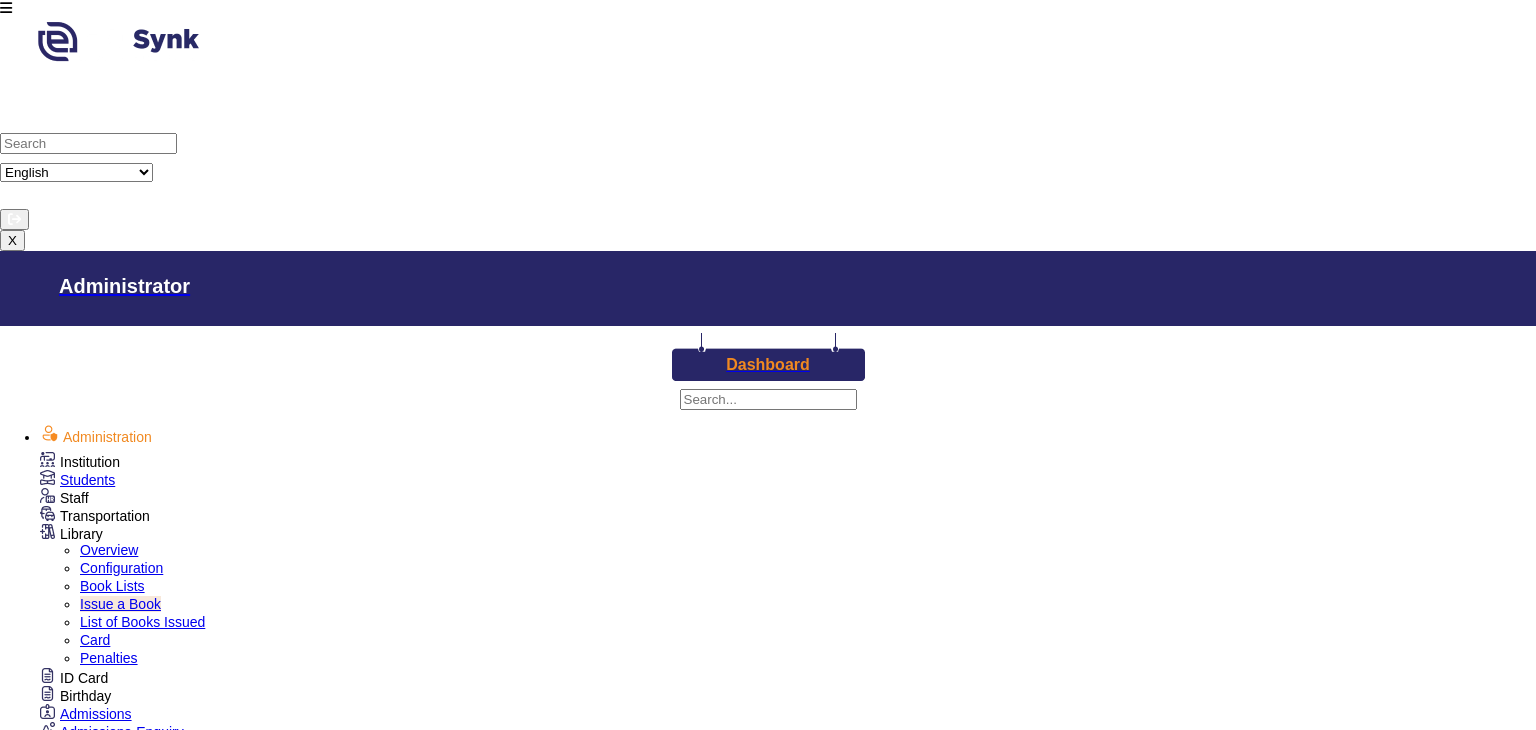 click on "Book Lists" at bounding box center [112, 586] 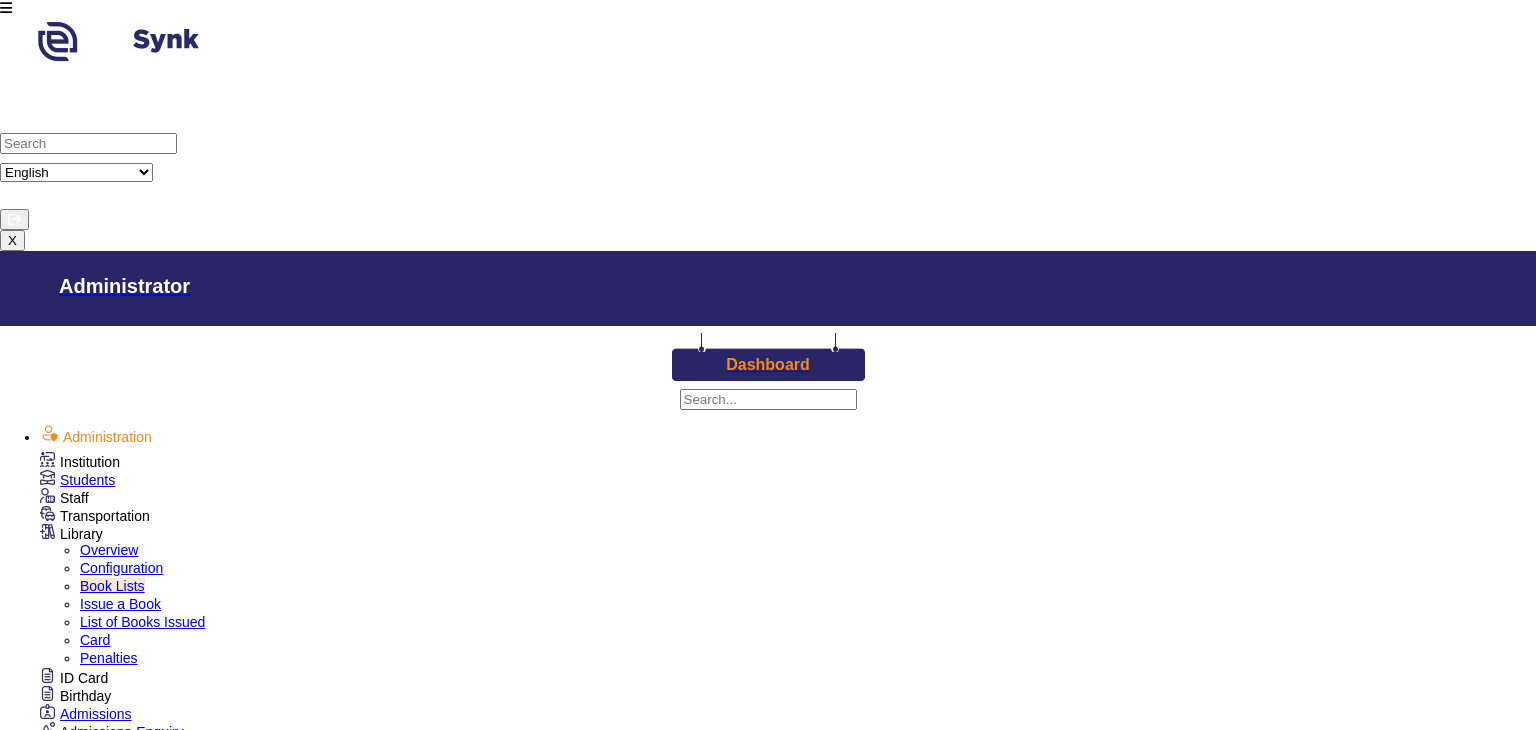 click on "Configuration" at bounding box center [121, 568] 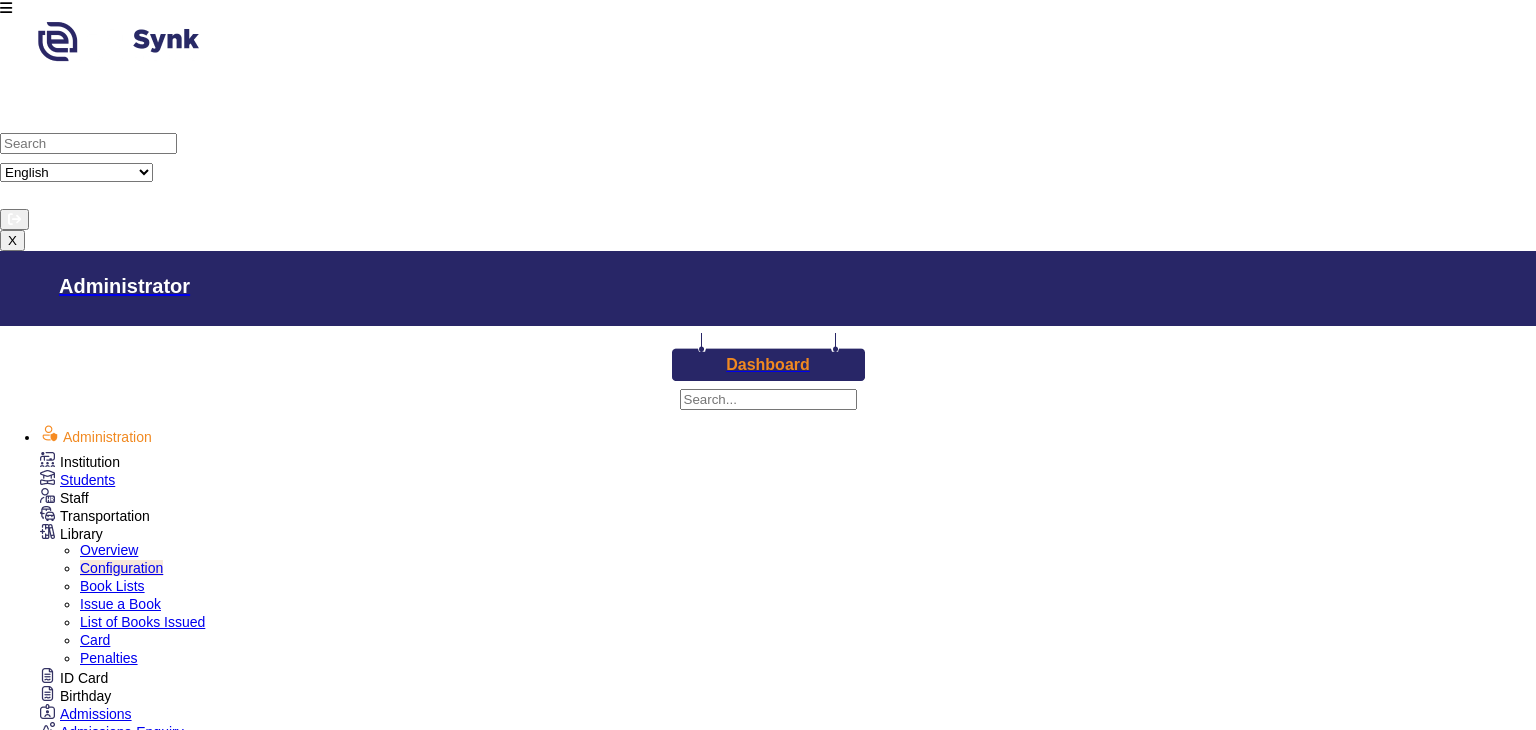 click on "Overview" at bounding box center (0, 0) 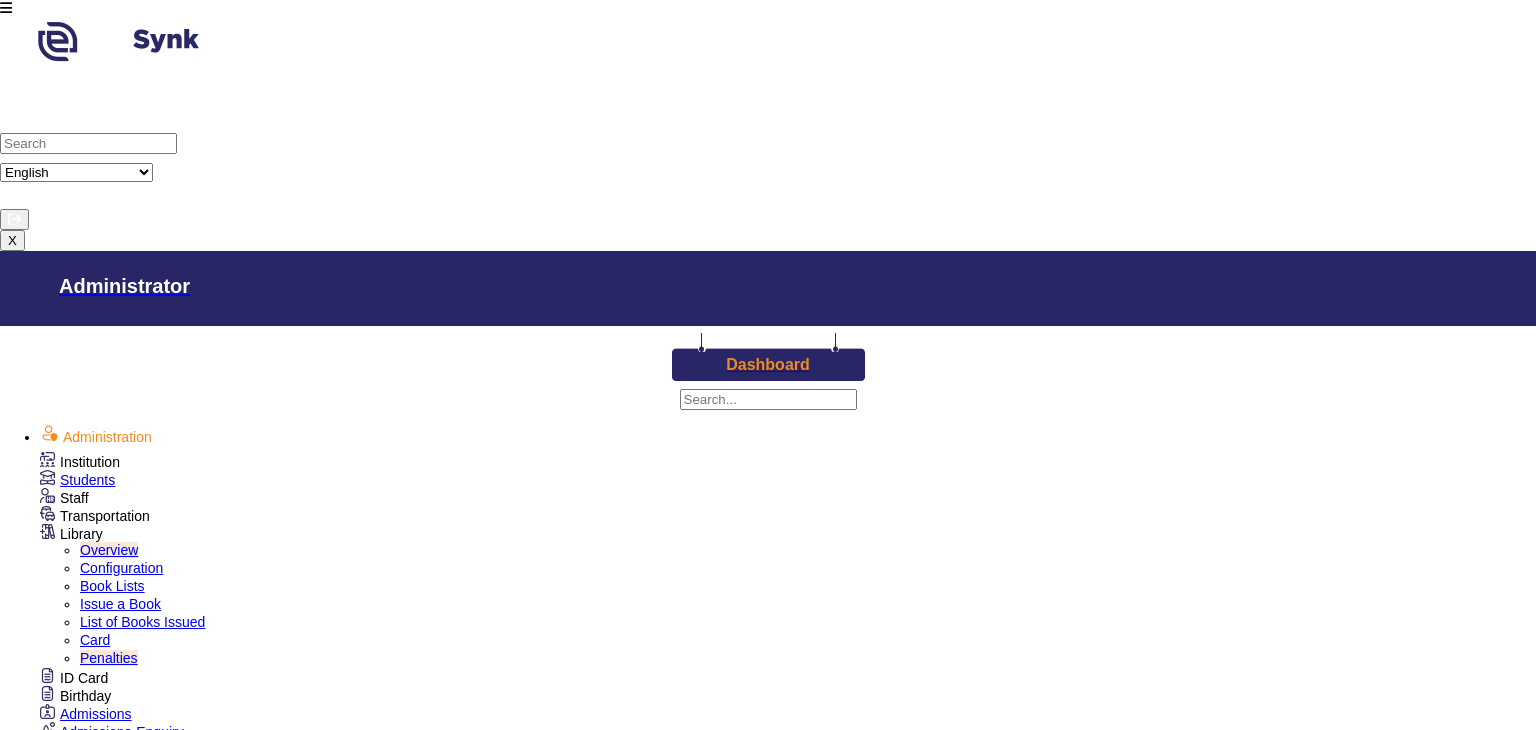 click on "Card" at bounding box center (95, 640) 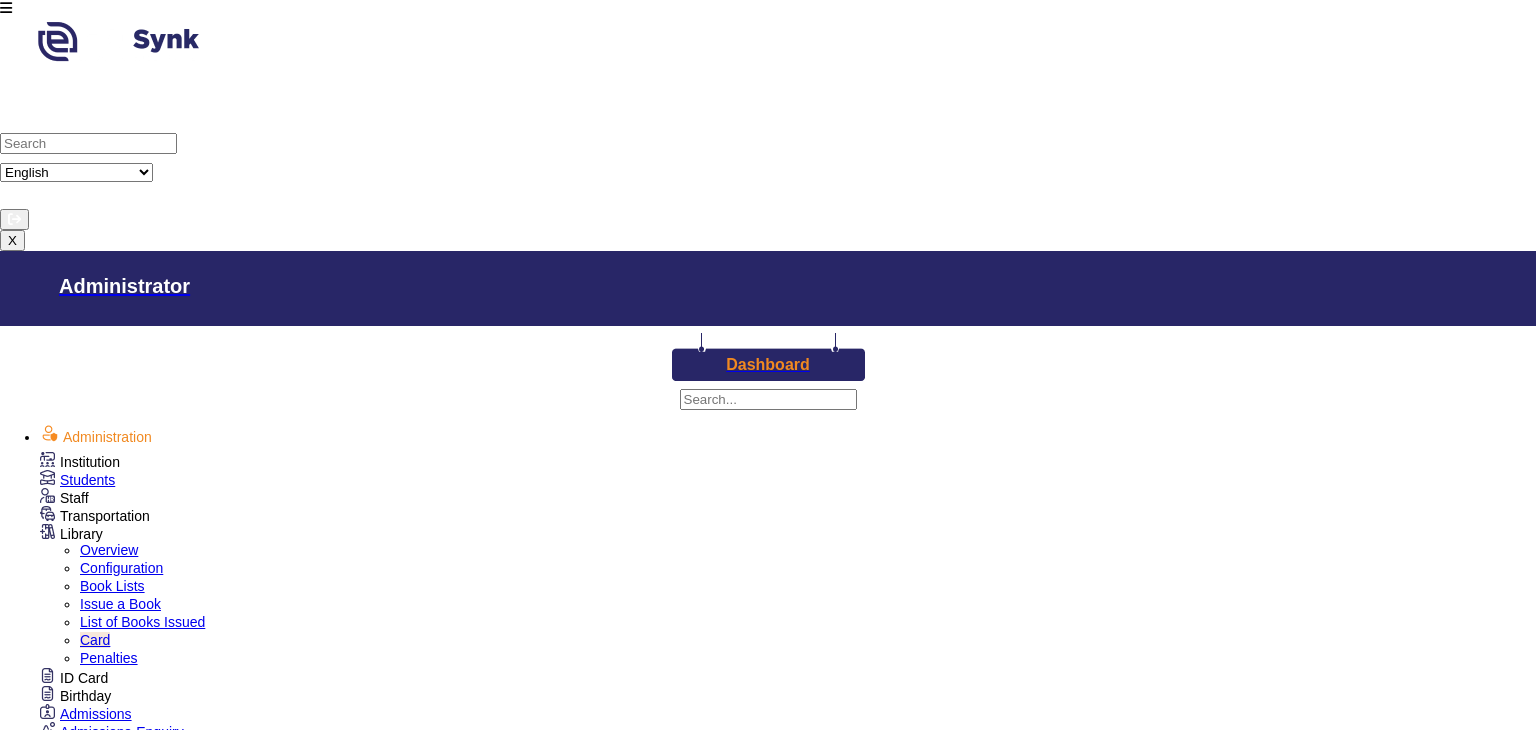 click on "Penalties" at bounding box center (0, 0) 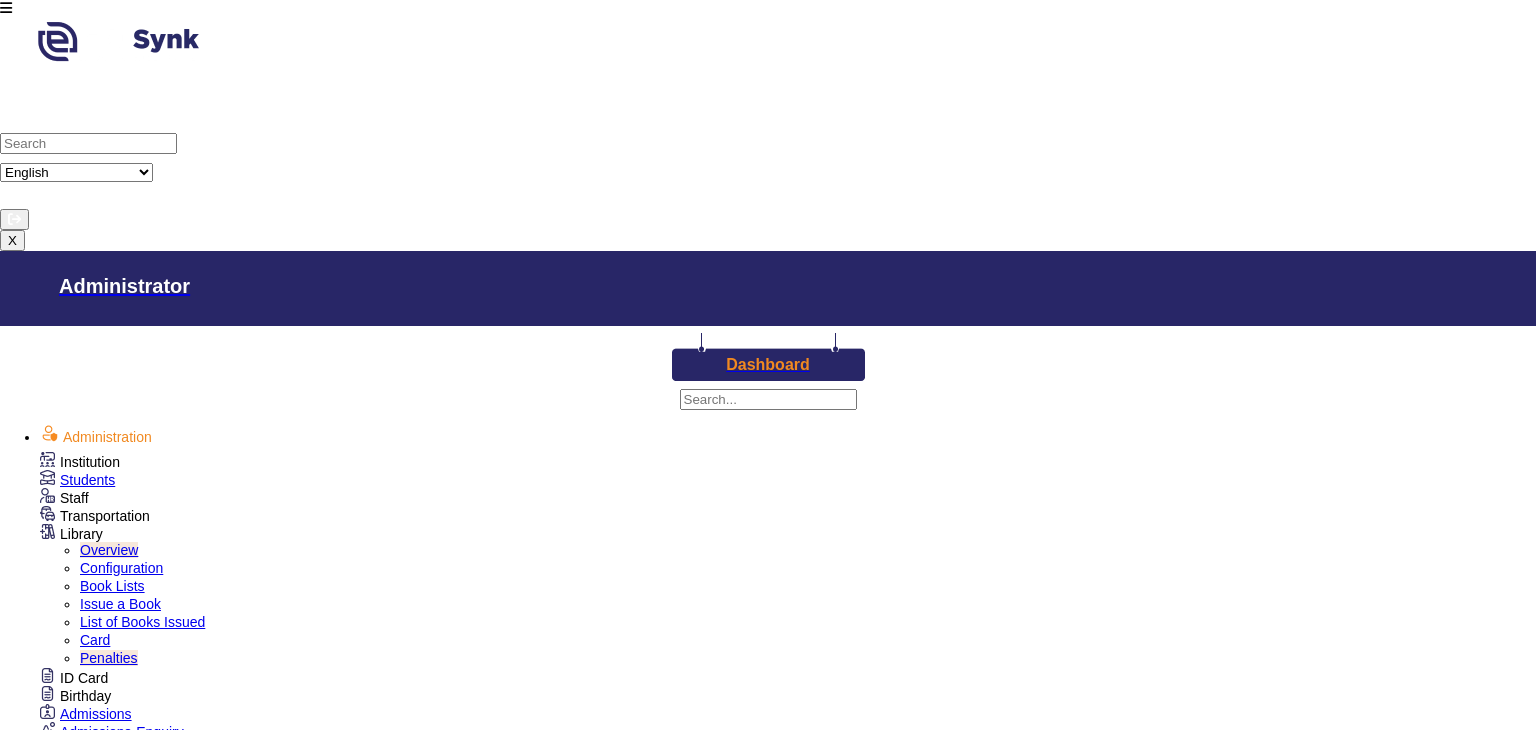 click on "Institution" at bounding box center [80, 462] 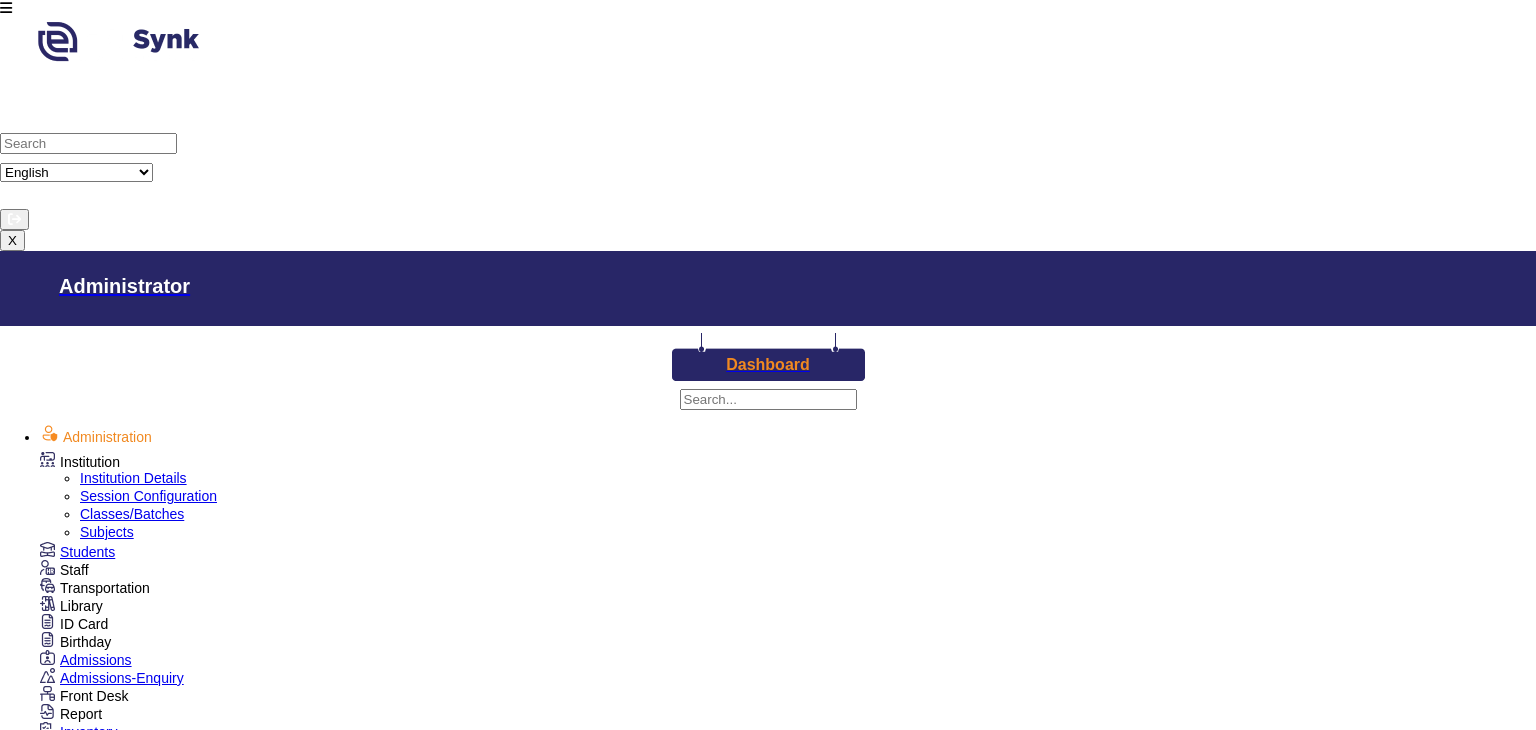 click on "Institution Details" at bounding box center (133, 478) 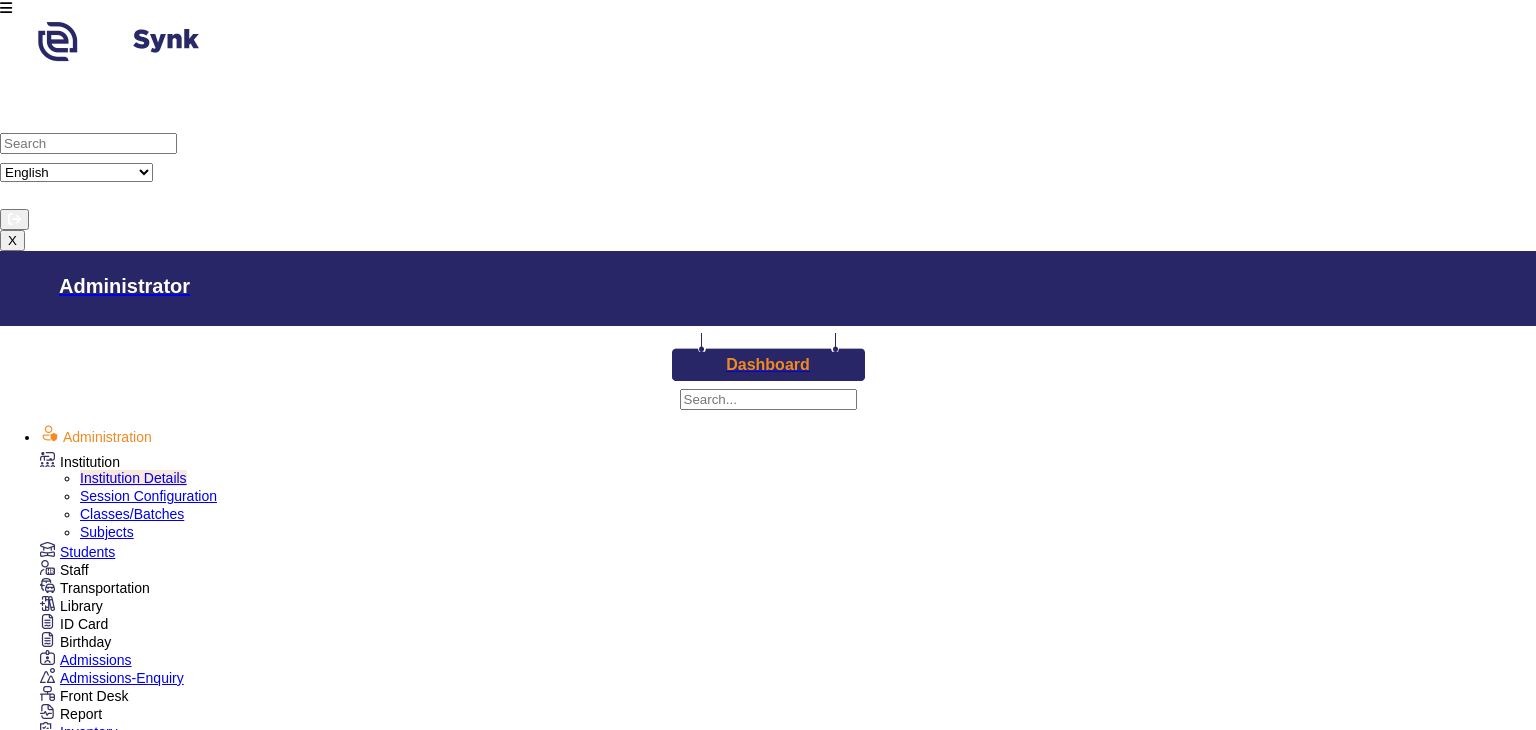 click on "Institution Details" at bounding box center (133, 478) 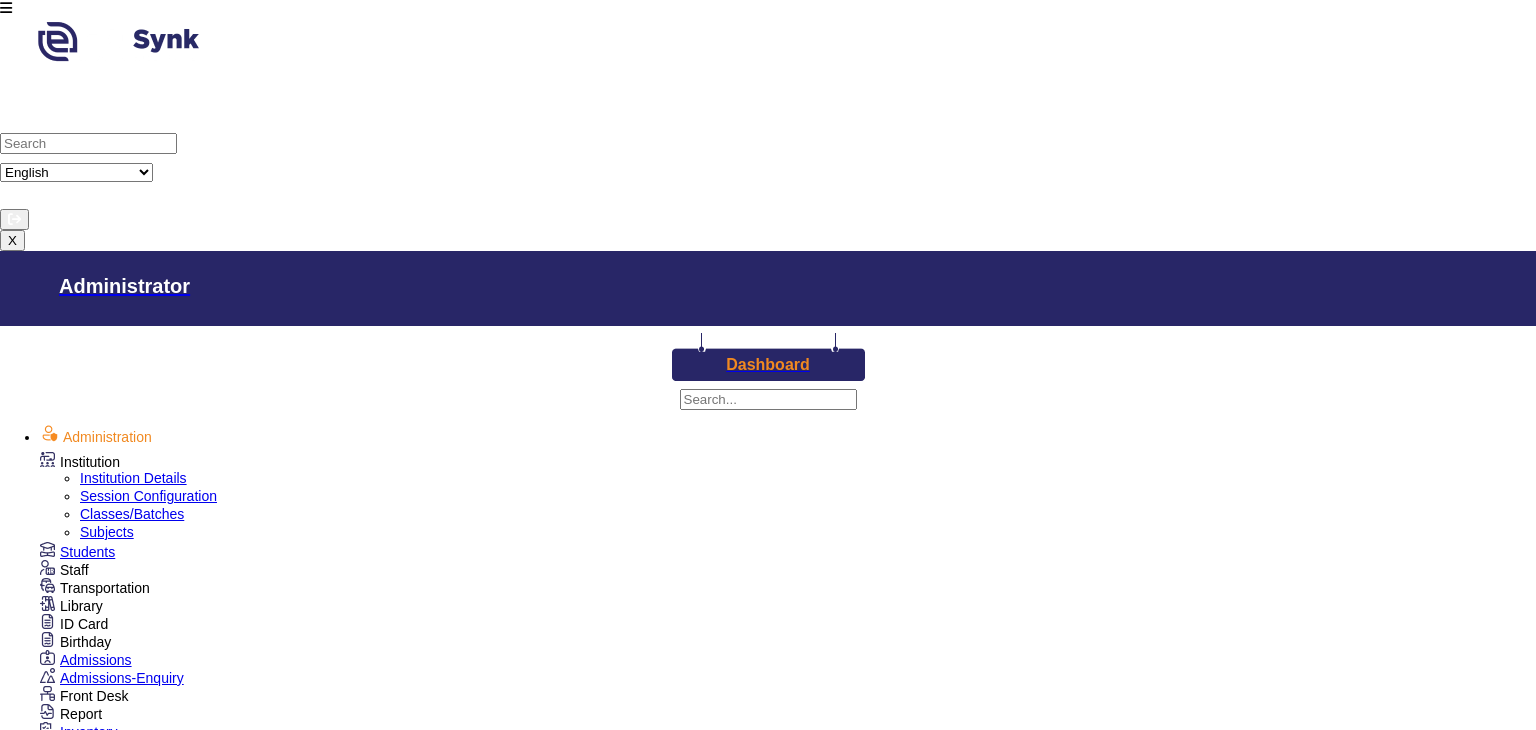 click on "Institution Details" at bounding box center (133, 478) 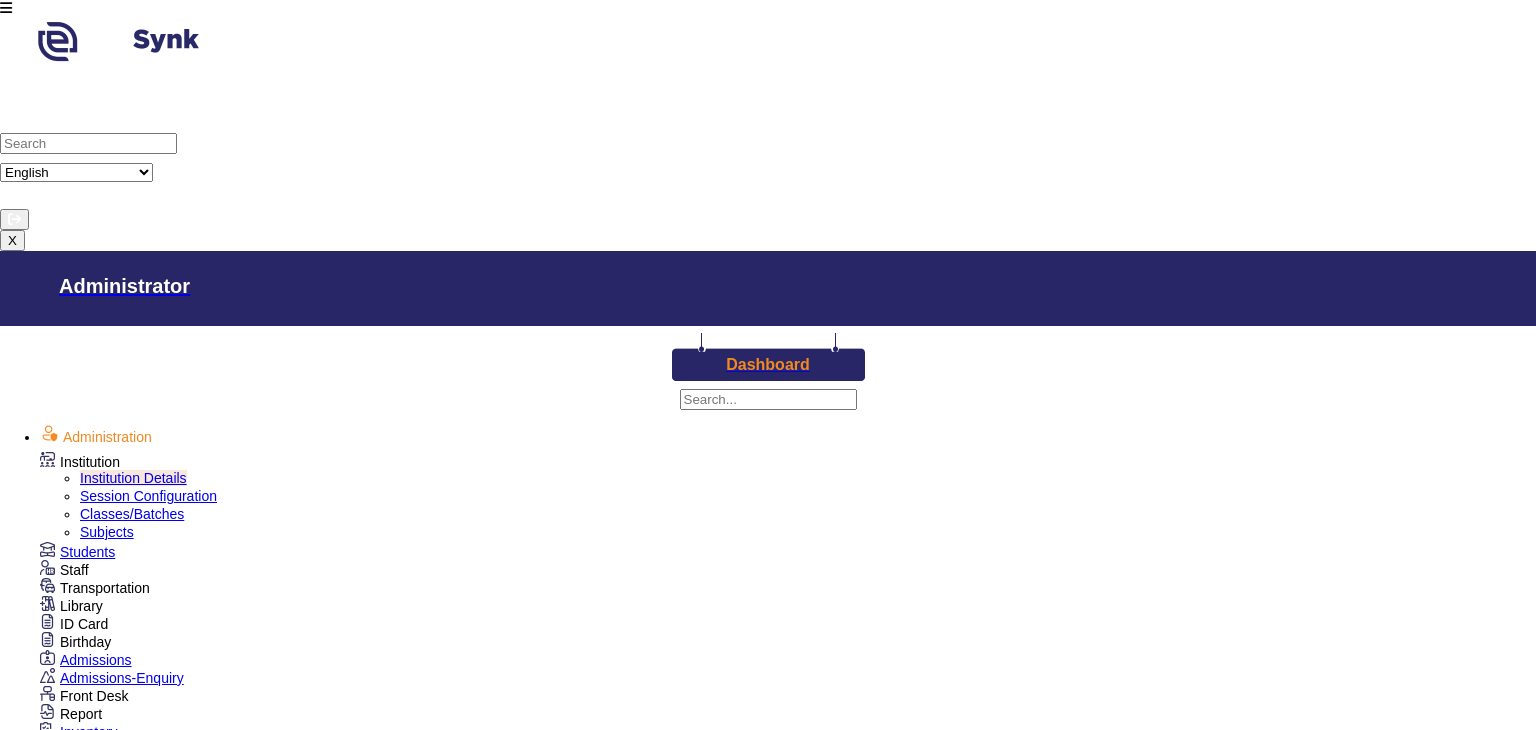 click on "Session Configuration" at bounding box center (148, 496) 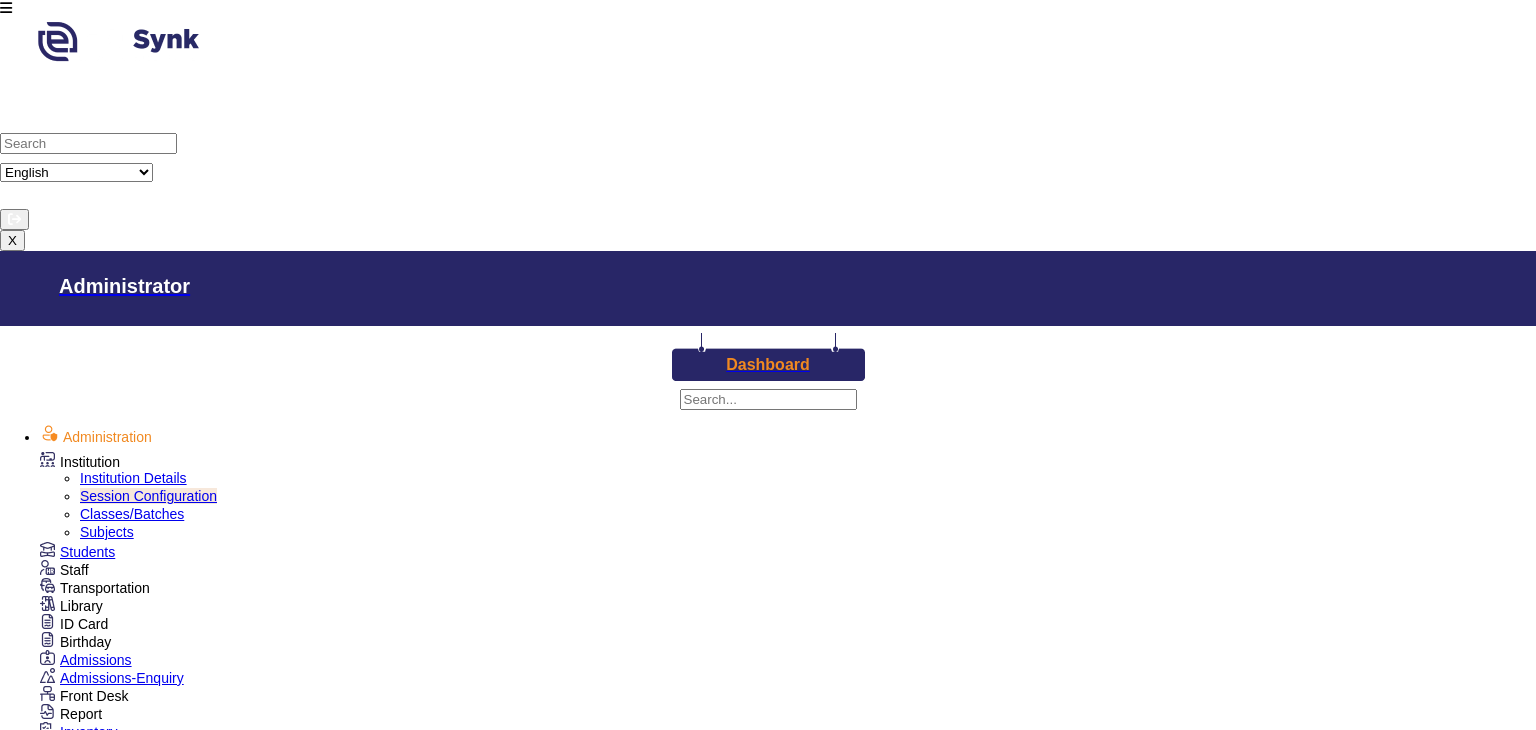 click on "Classes/Batches" at bounding box center (132, 514) 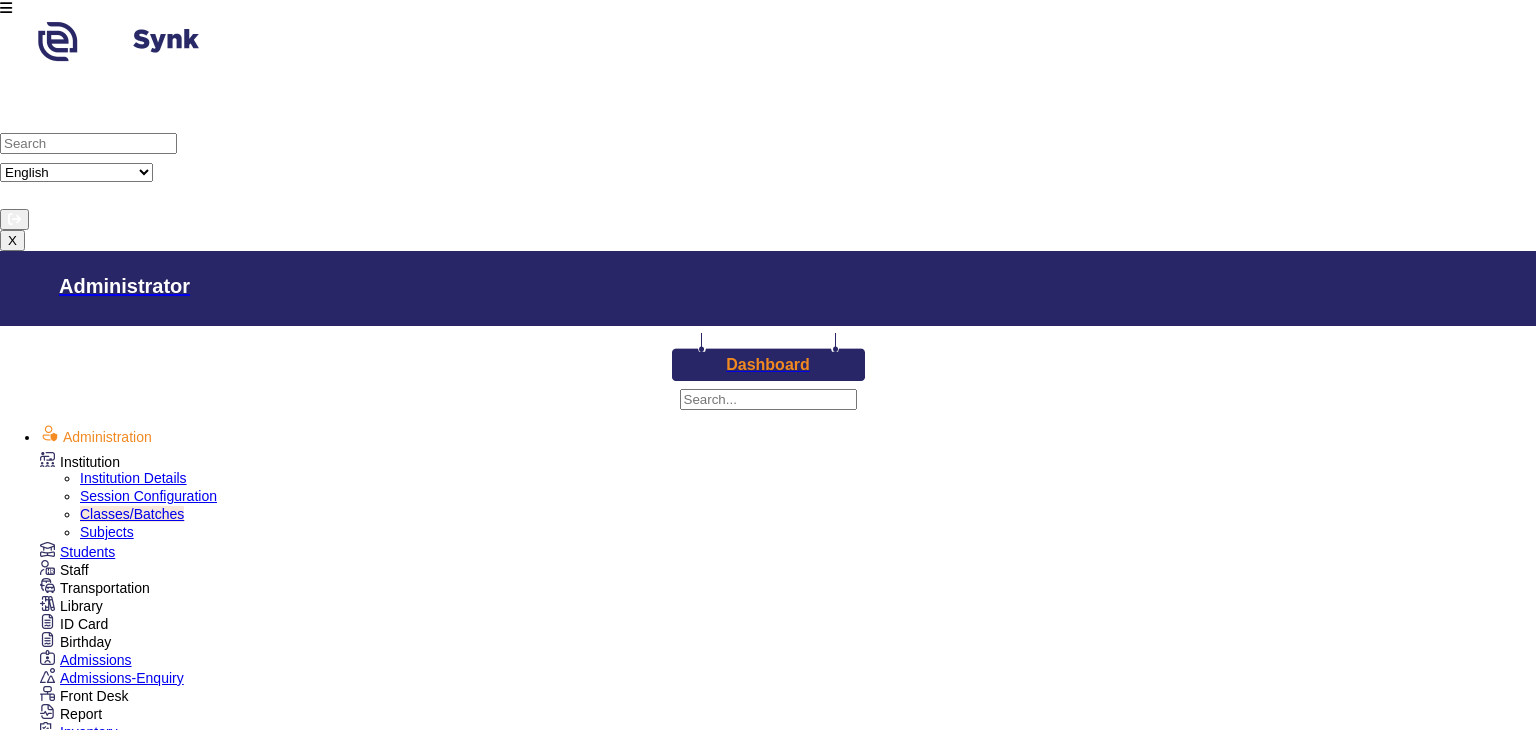 click on "Institution Details" at bounding box center (133, 478) 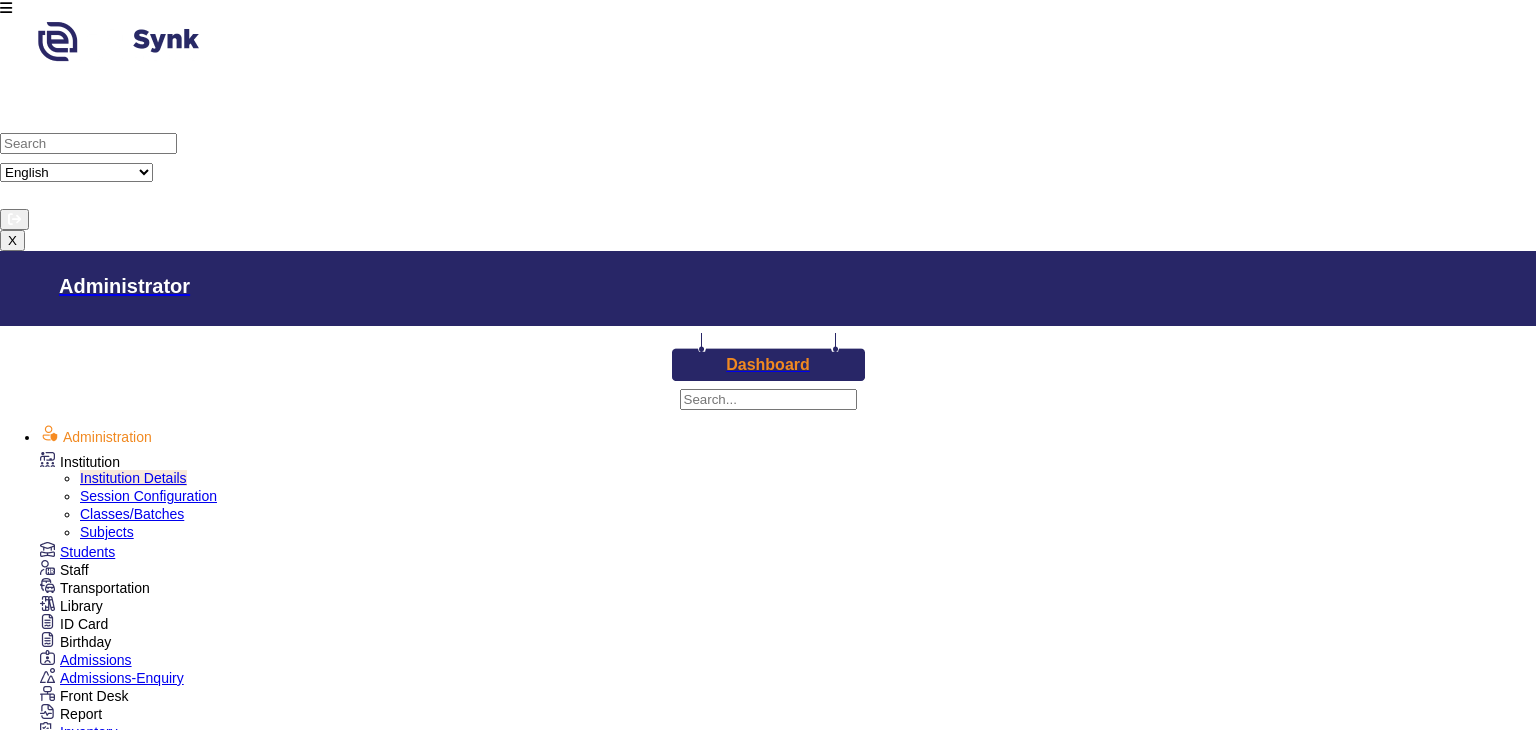 click on "Session Configuration" at bounding box center [148, 496] 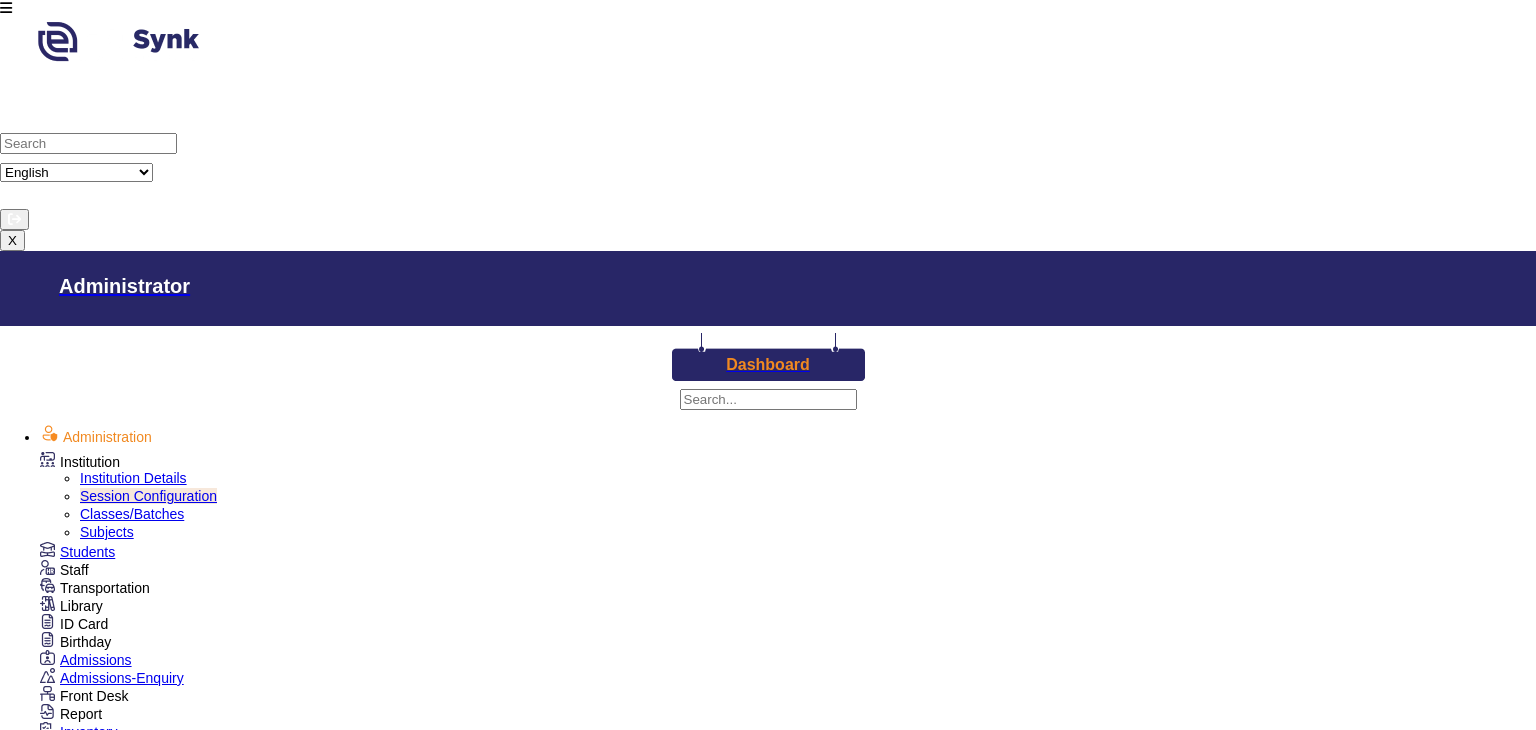 click on "Classes/Batches" at bounding box center [132, 514] 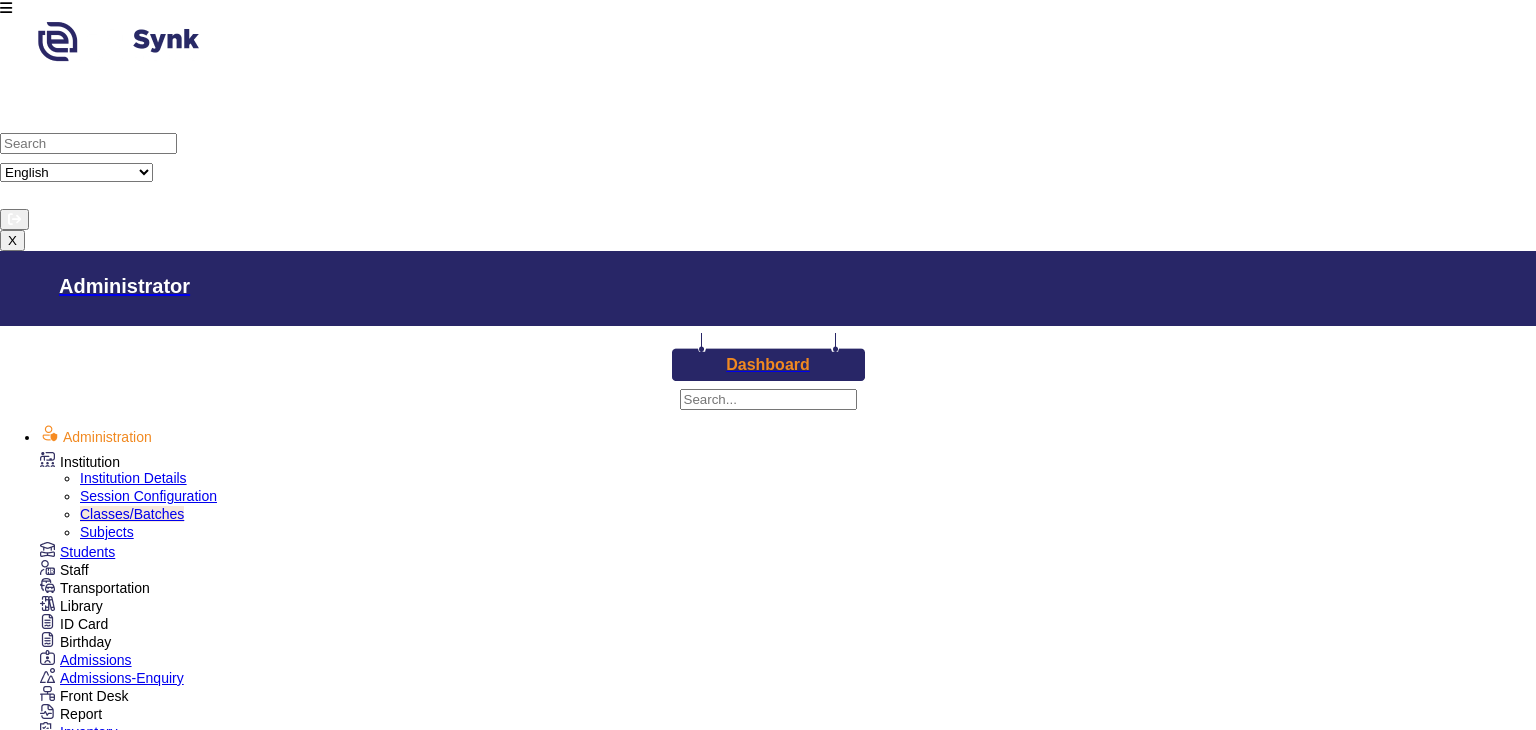 click on "Subjects" at bounding box center [107, 532] 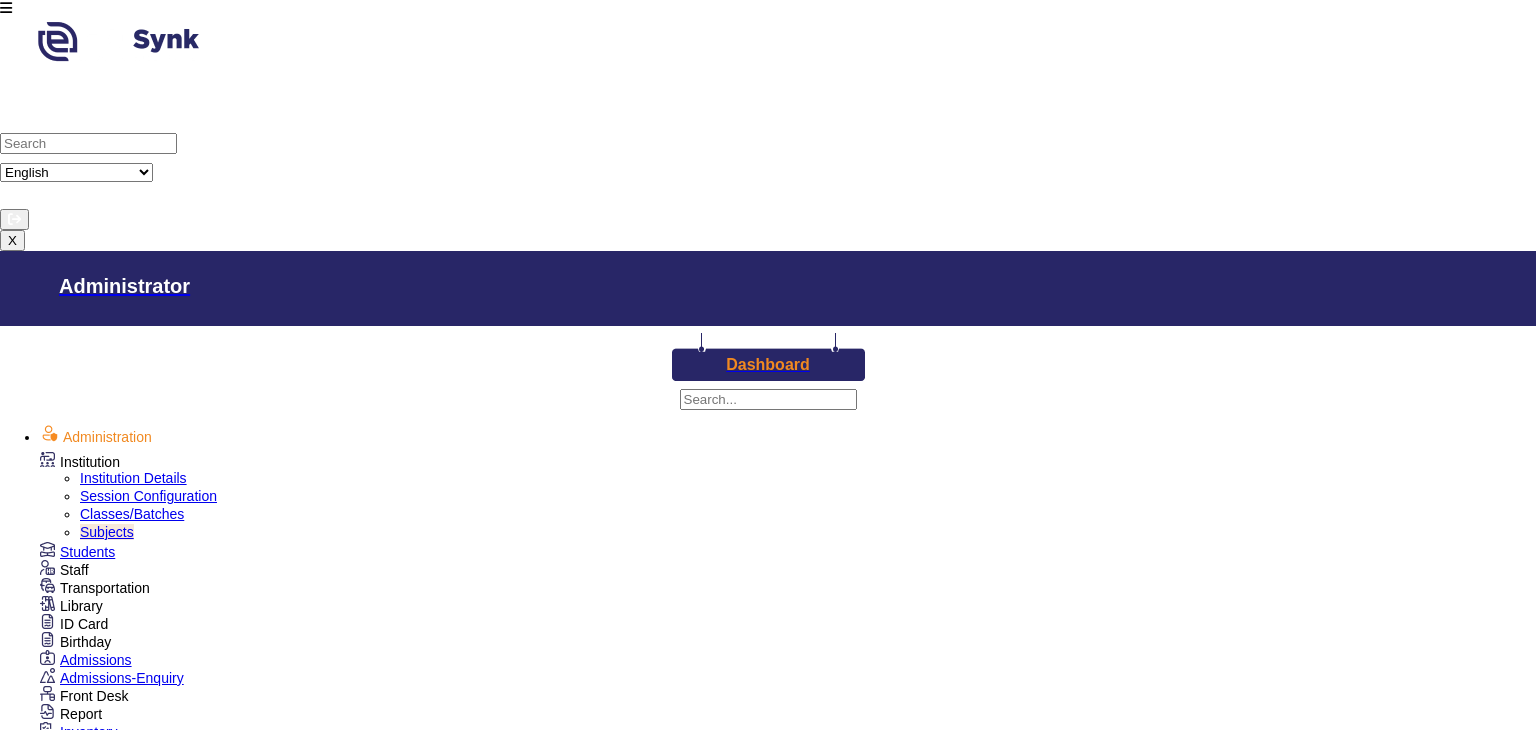 click on "Institution Details" at bounding box center (133, 478) 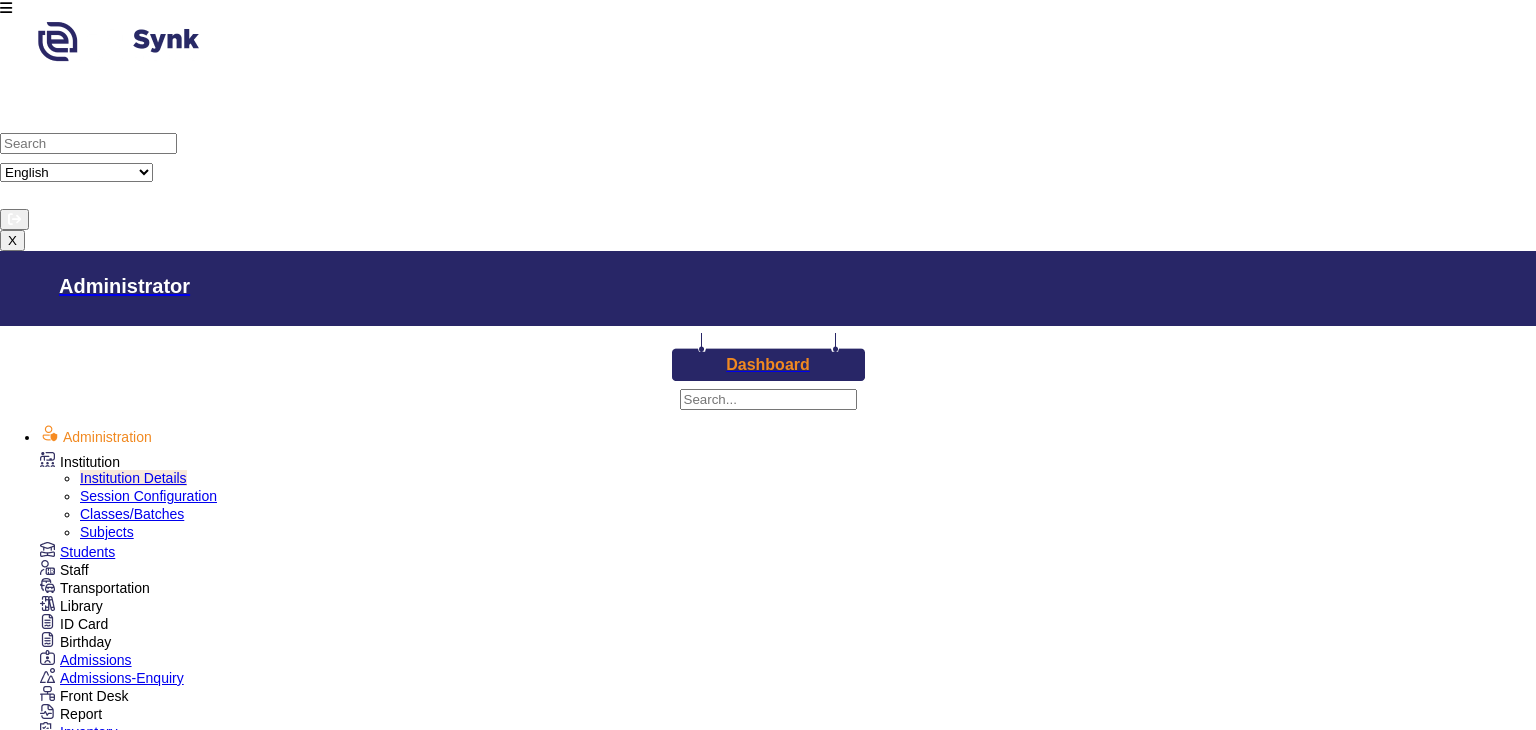 click on "Session Configuration" at bounding box center [148, 496] 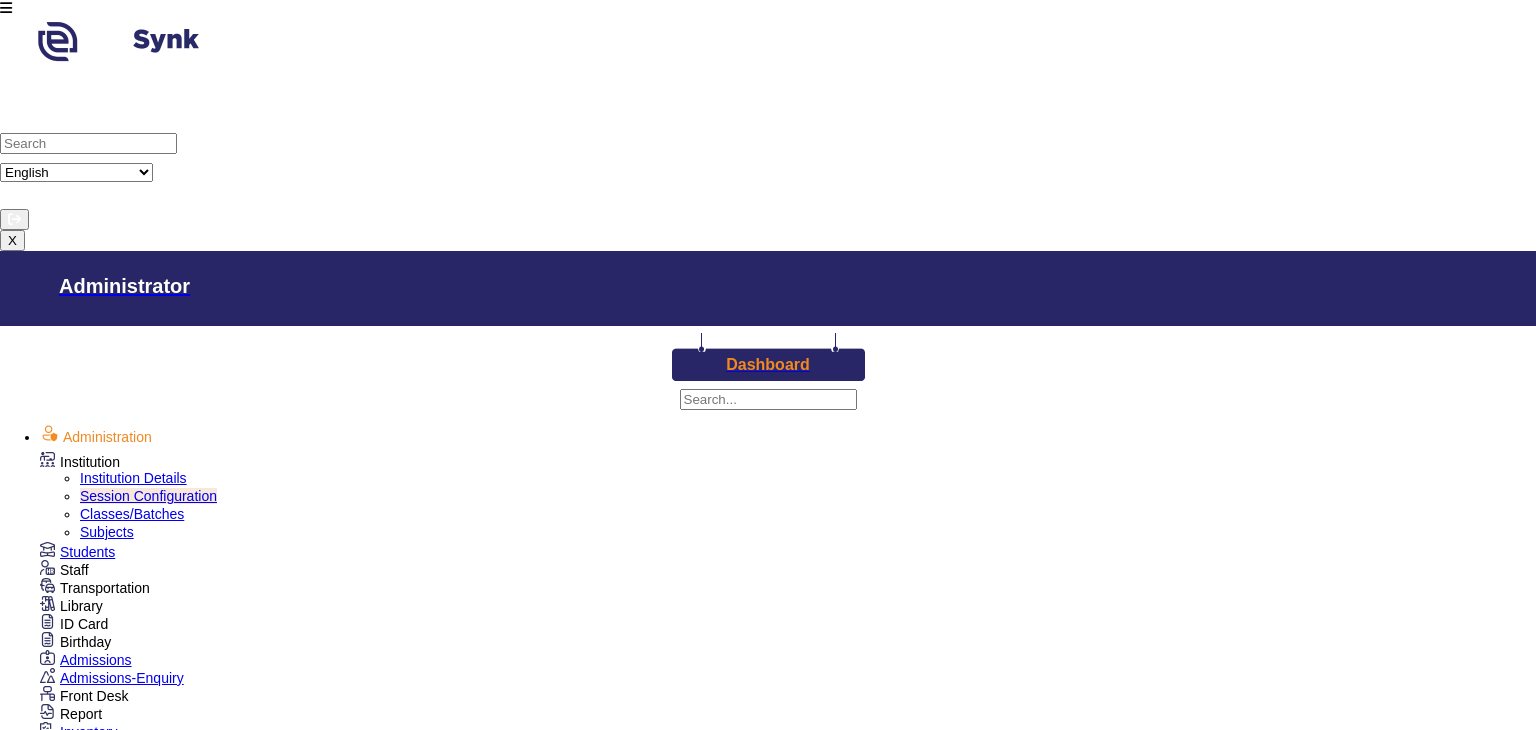 click on "Classes/Batches" at bounding box center [132, 514] 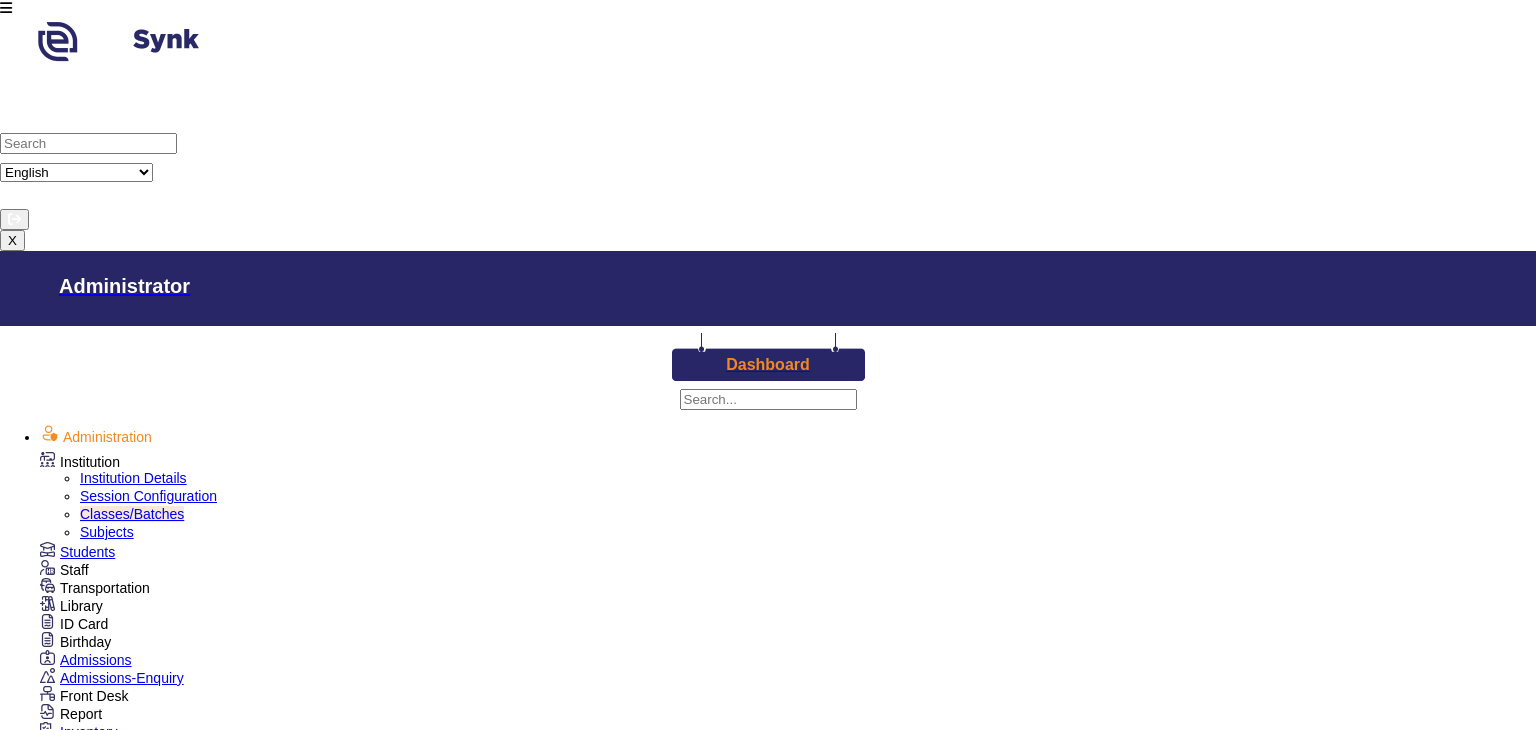 click on "Subjects" at bounding box center (107, 532) 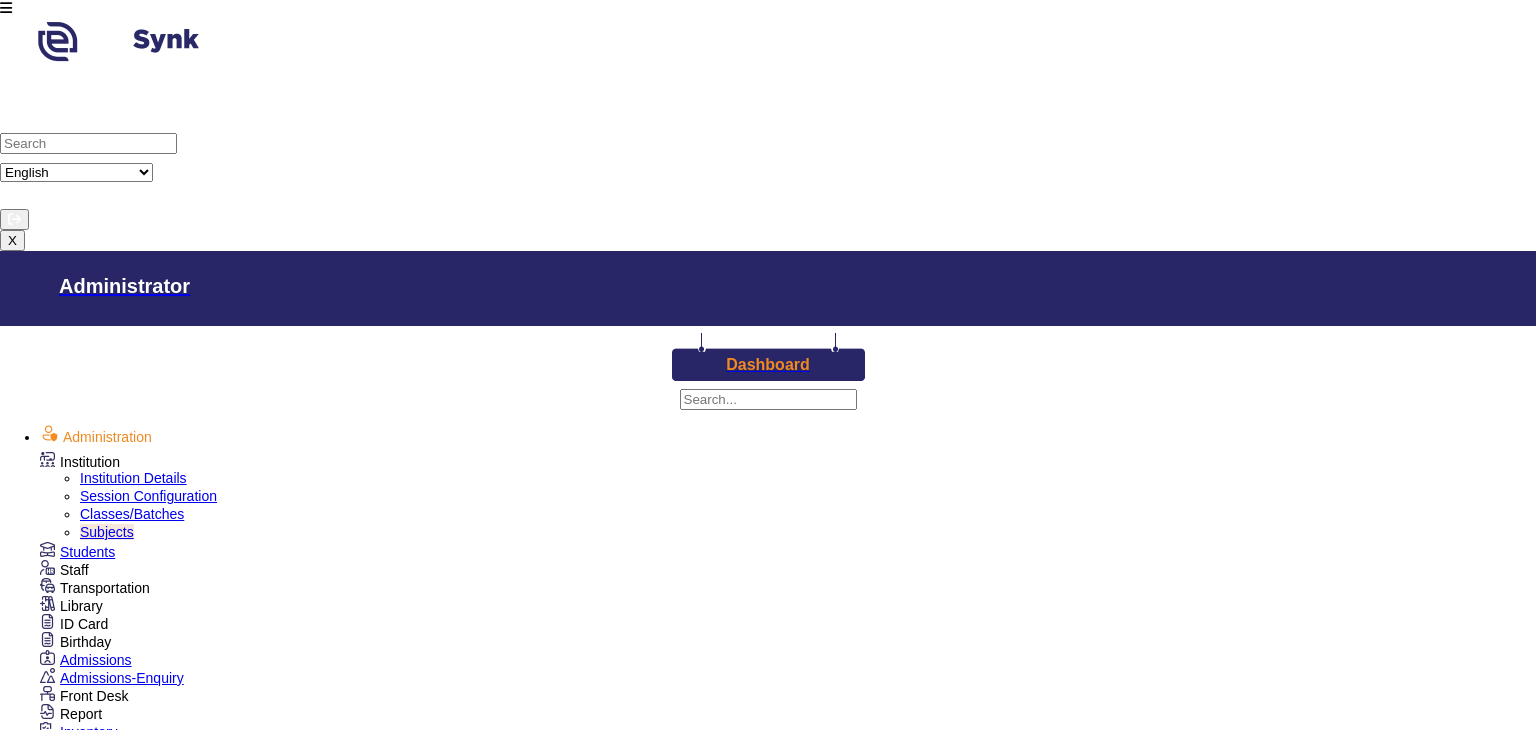 click on "Institution Details" at bounding box center (133, 478) 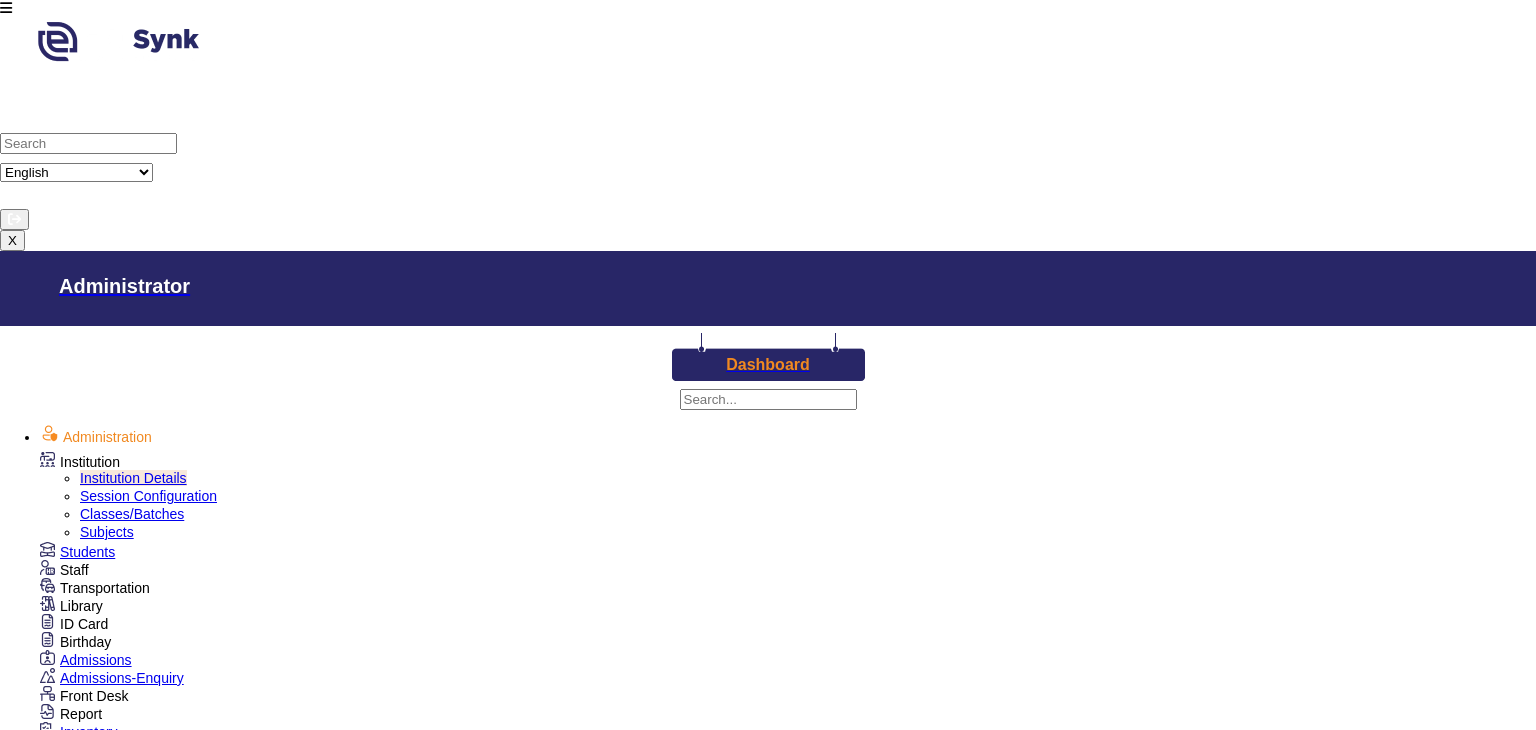 click on "Session Configuration" at bounding box center [148, 496] 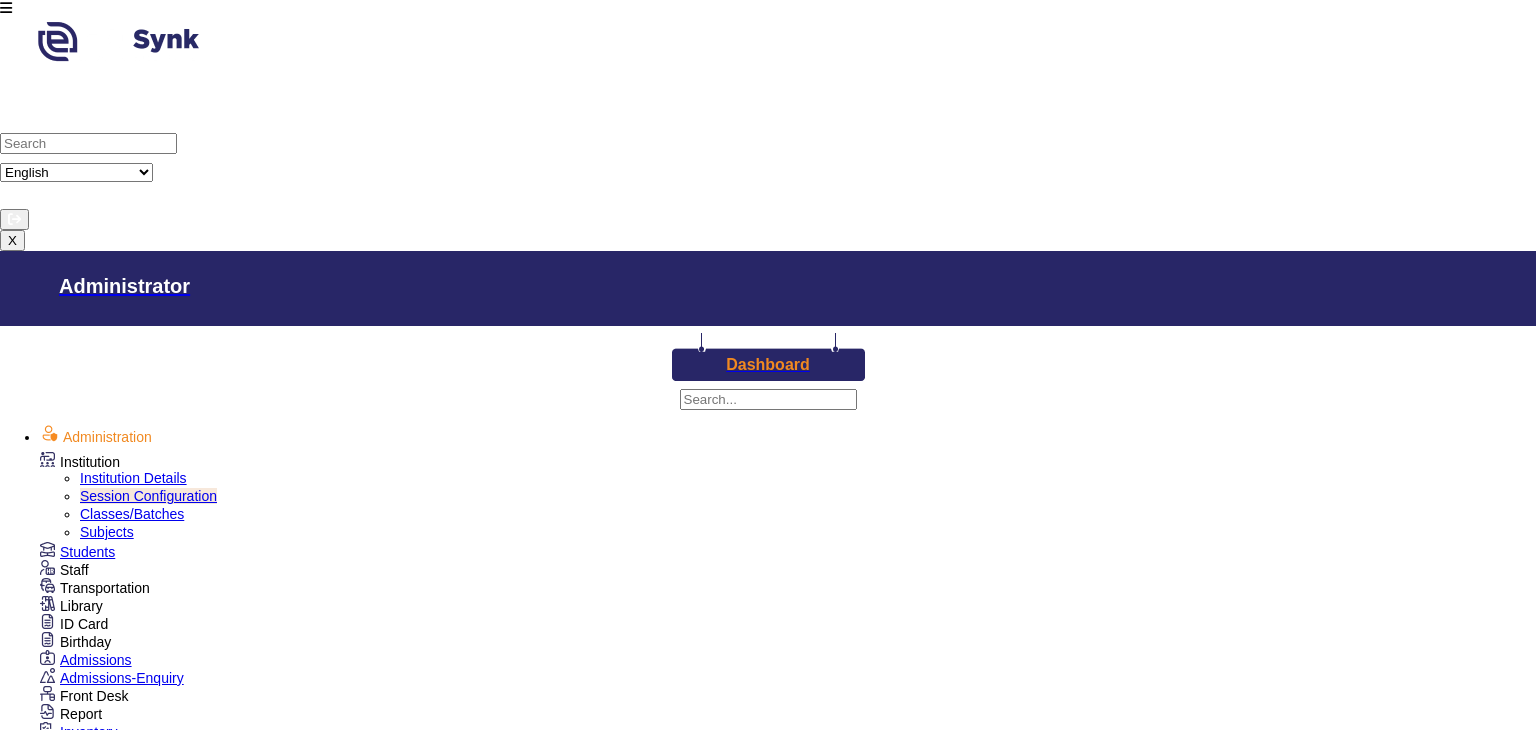 click on "Classes/Batches" at bounding box center (132, 514) 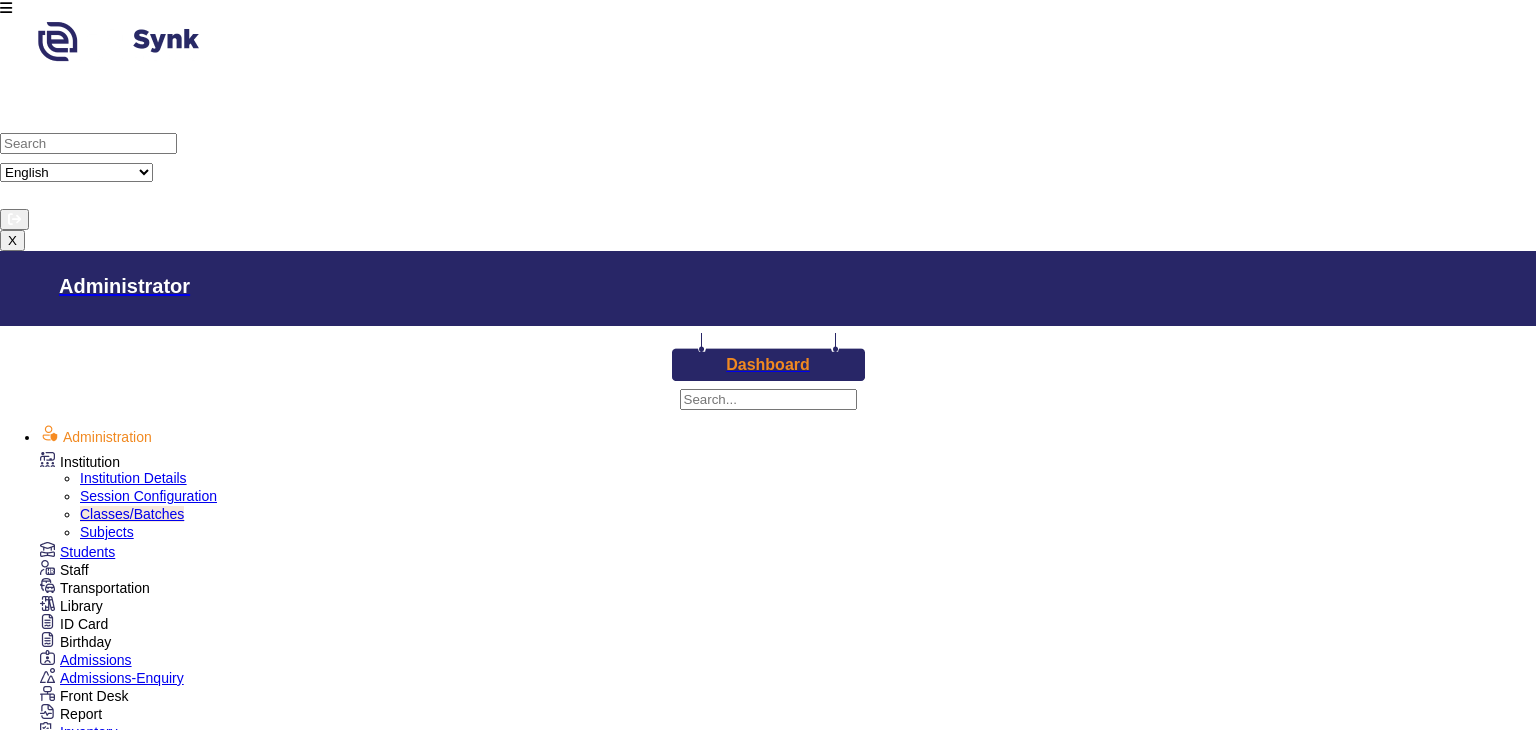click on "Subjects" at bounding box center (107, 532) 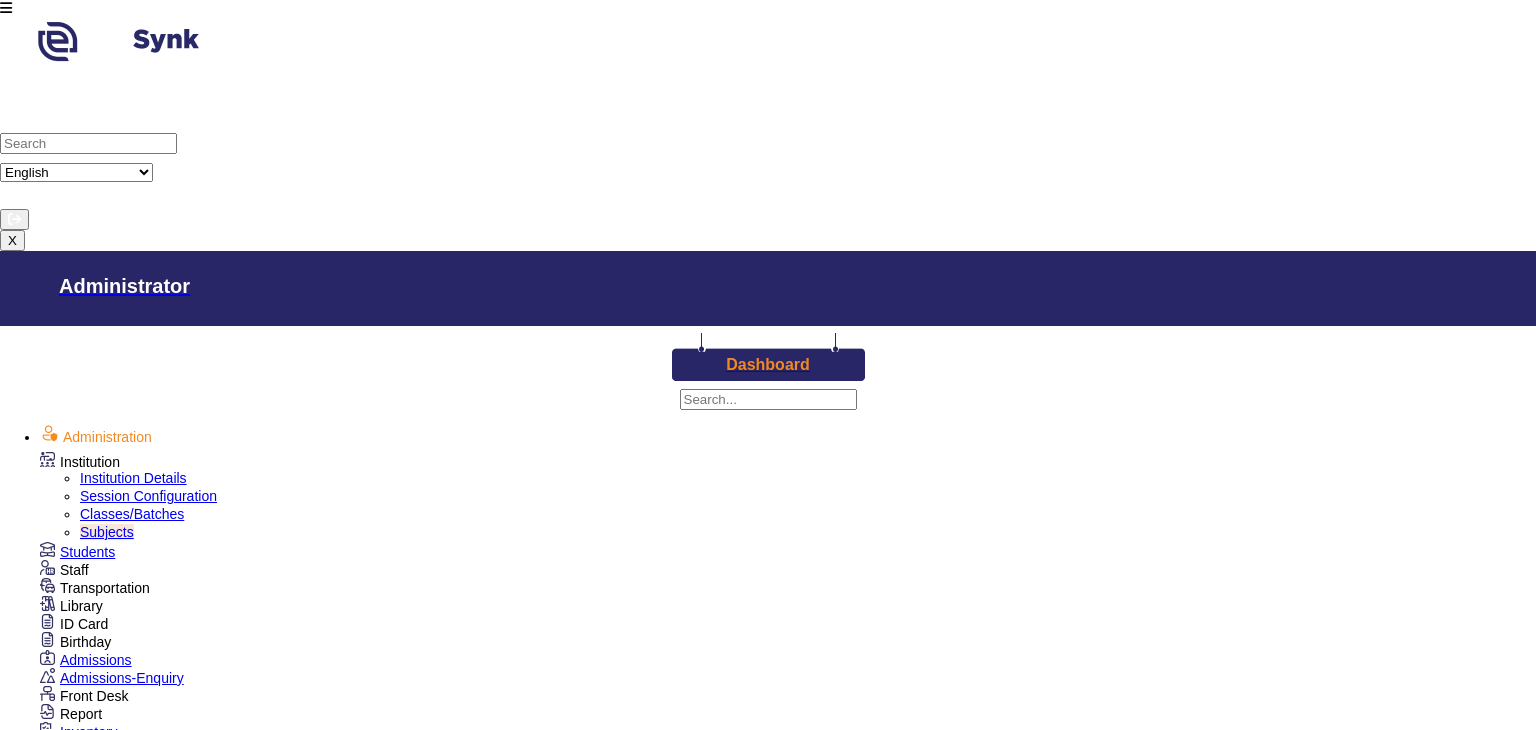 click on "Students" at bounding box center [77, 552] 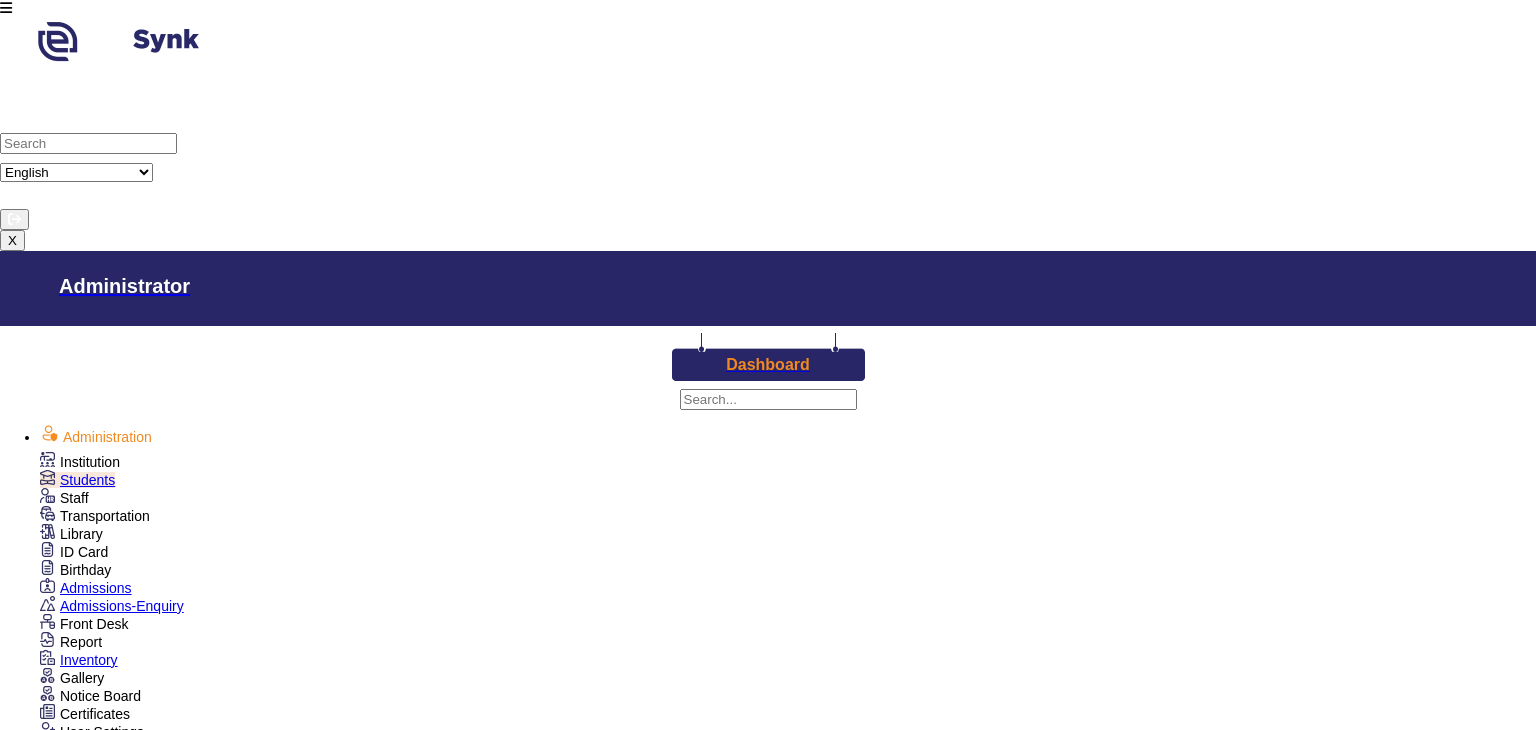 click on "Staff" at bounding box center (80, 462) 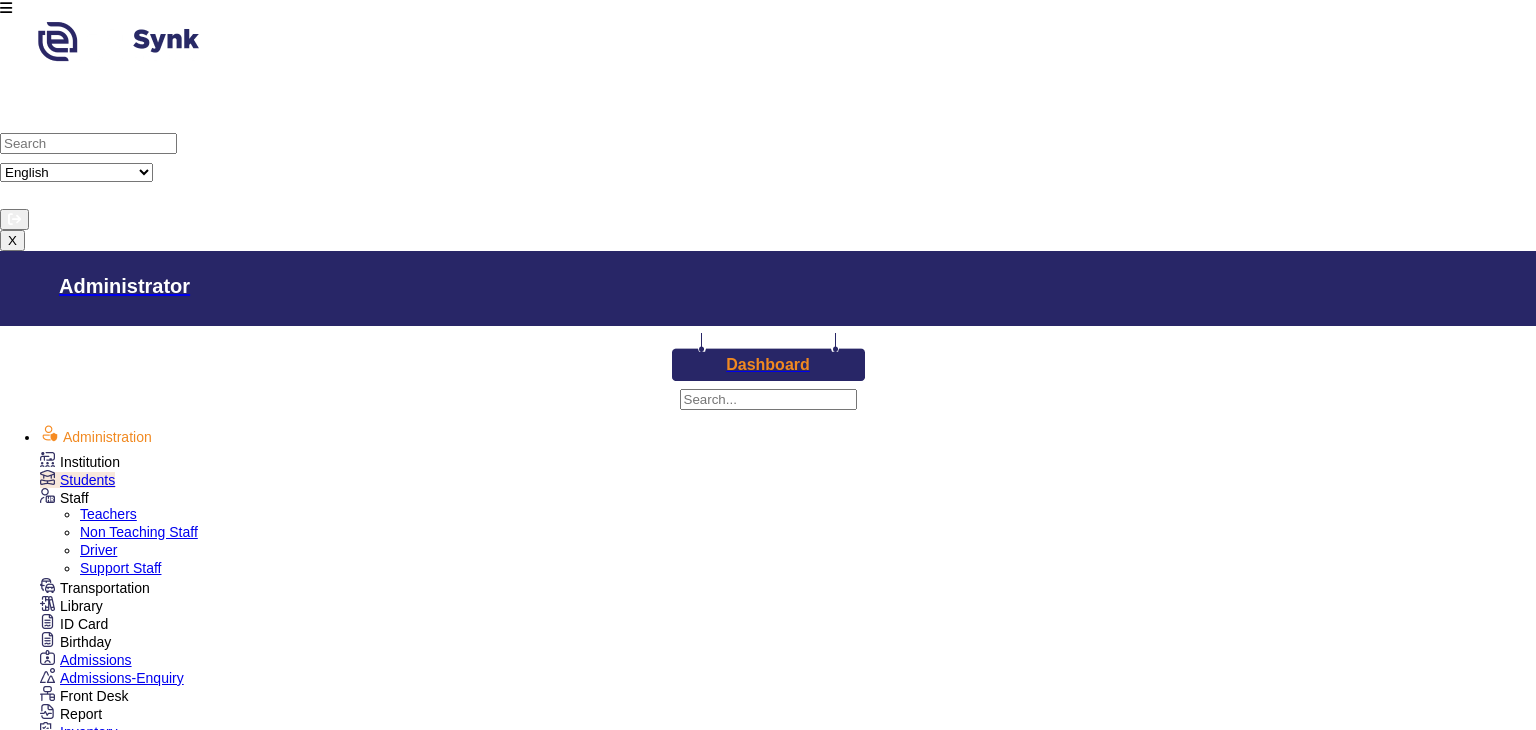 click on "Teachers" at bounding box center [108, 514] 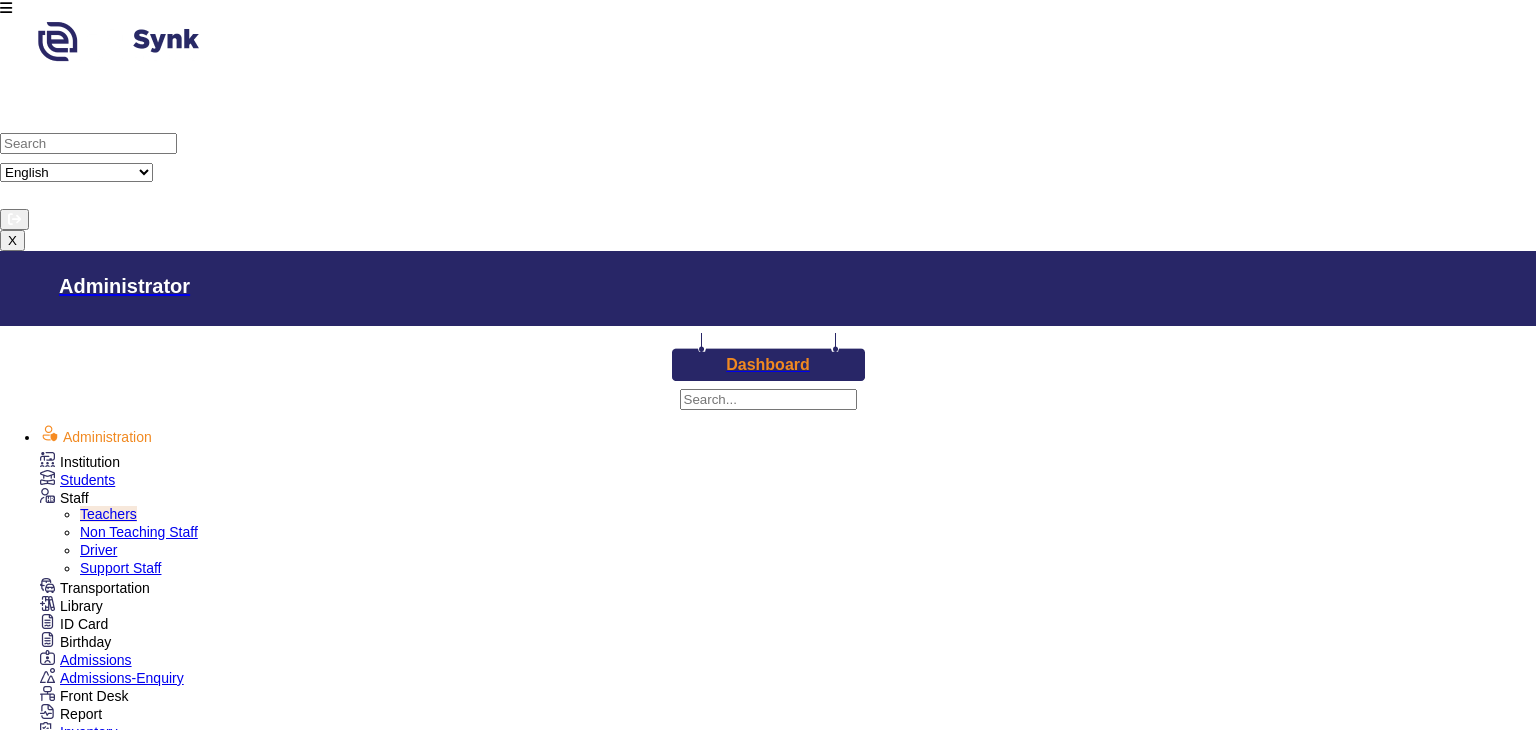 click on "Non Teaching Staff" at bounding box center [139, 532] 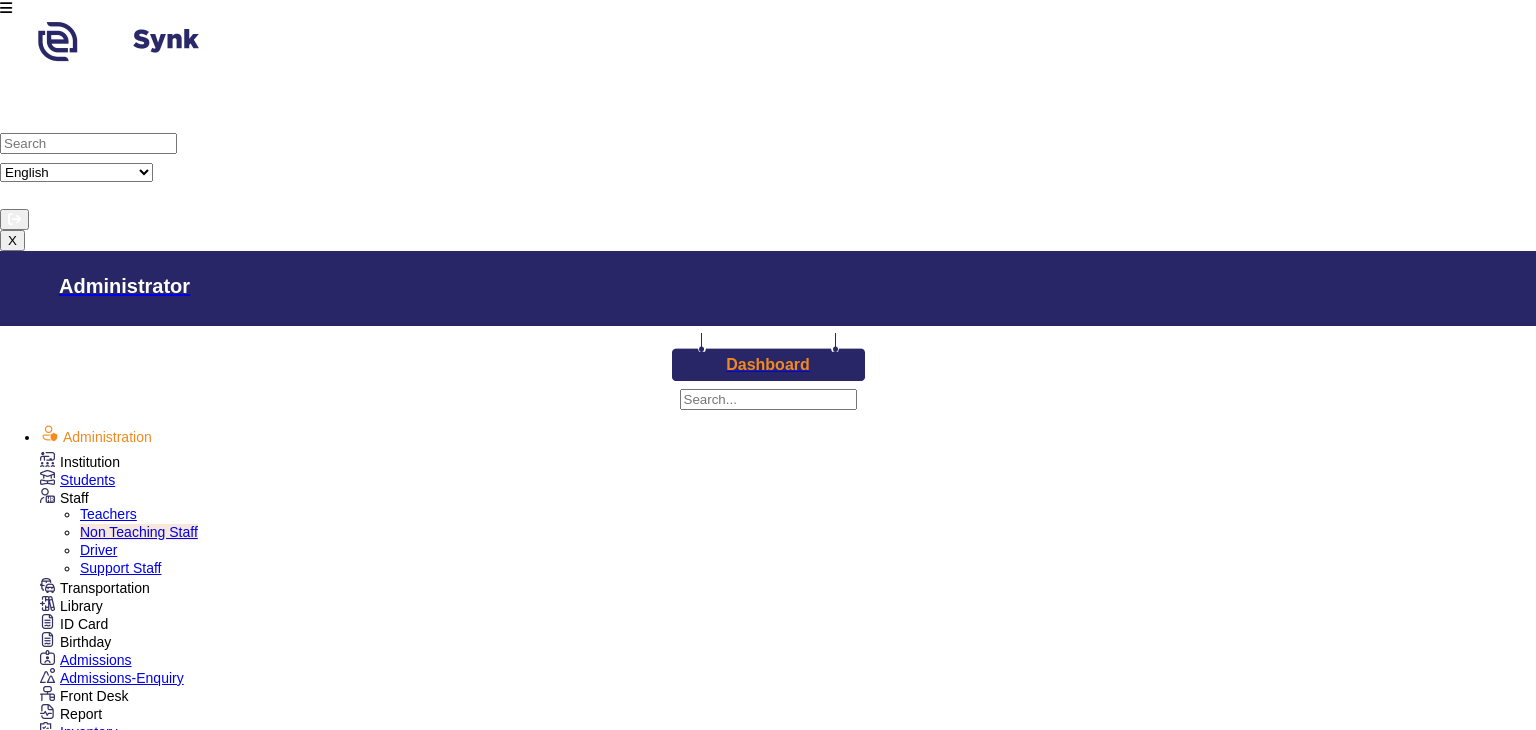 click on "Driver" at bounding box center (98, 550) 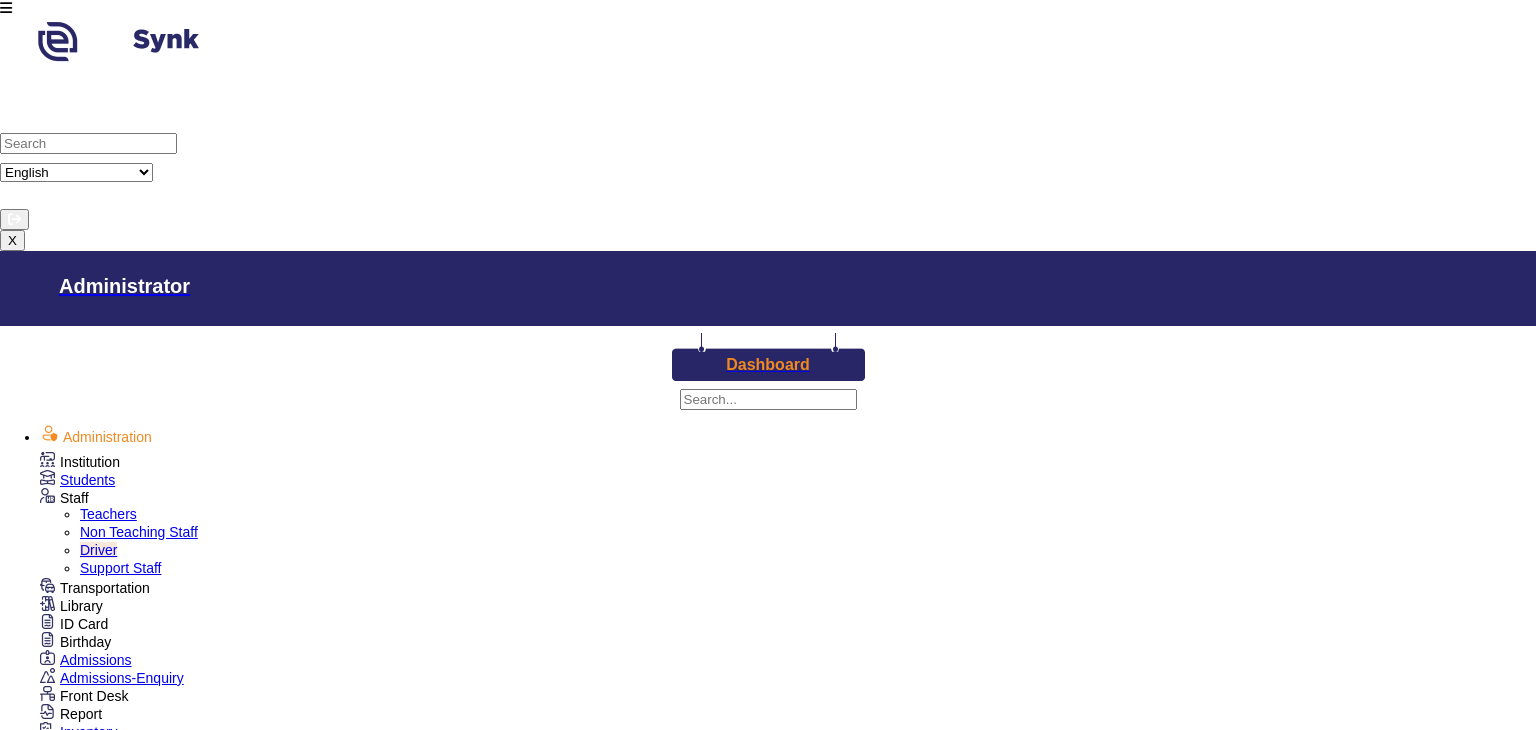 click on "Support Staff" at bounding box center (120, 568) 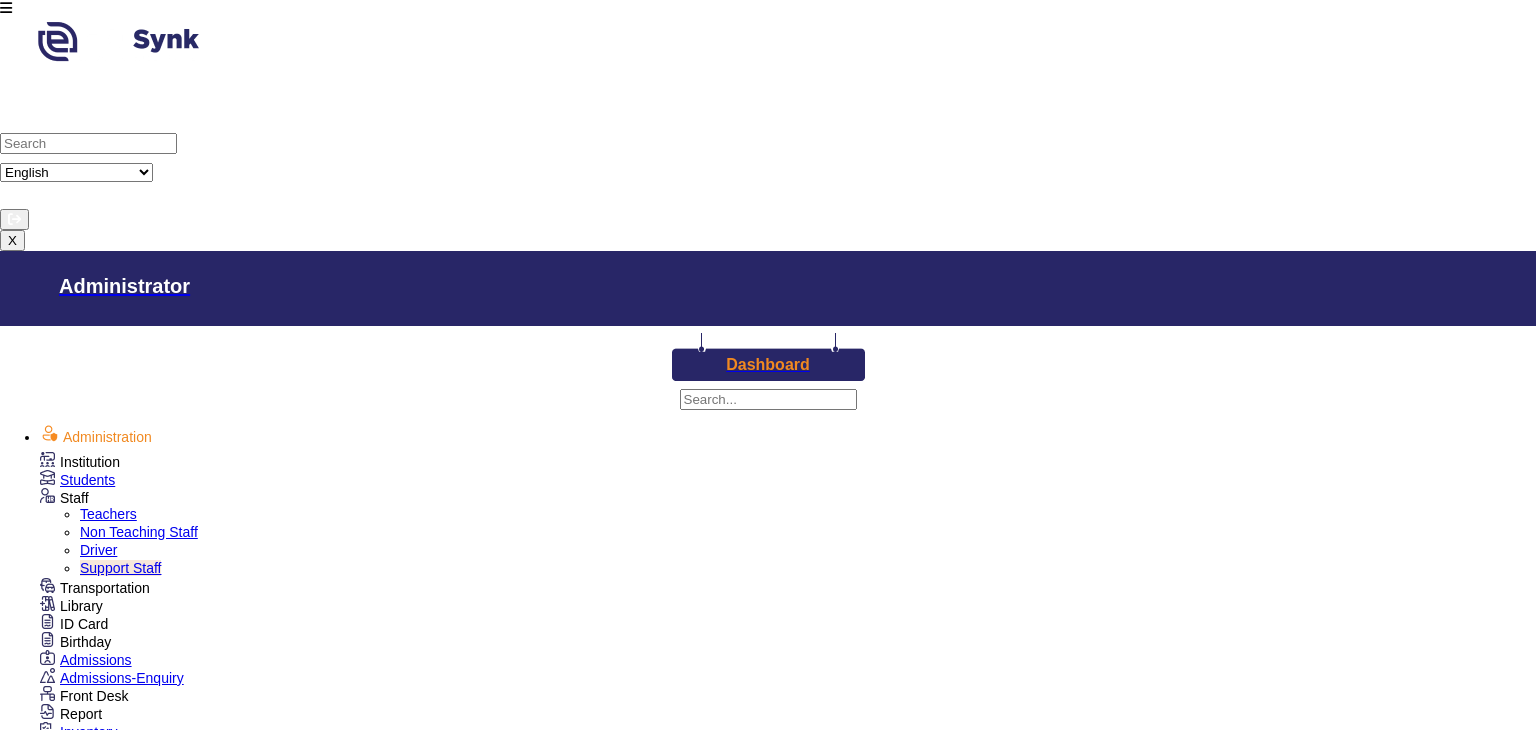 click on "Teachers" at bounding box center [108, 514] 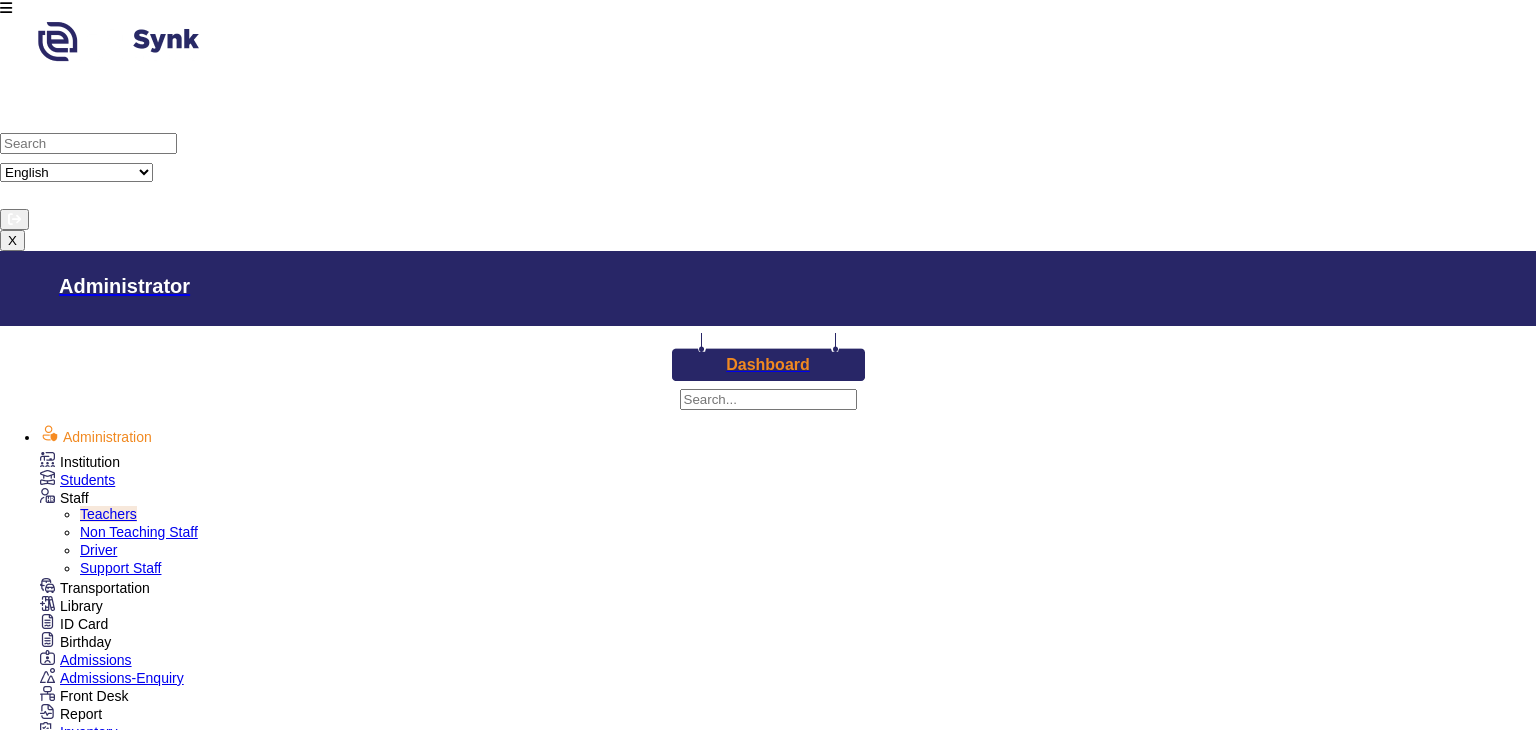 click on "Non Teaching Staff" at bounding box center [139, 532] 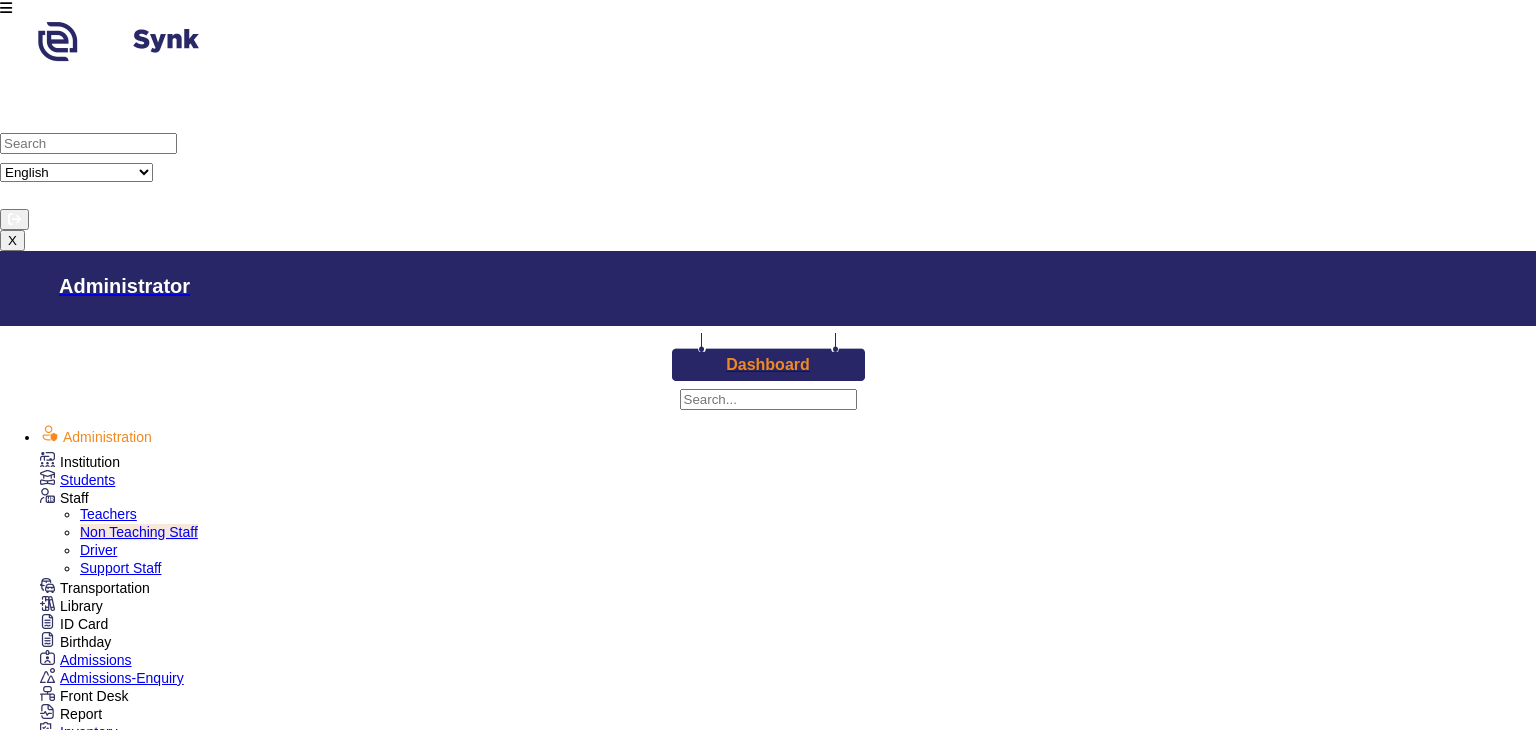 click on "Driver" at bounding box center (98, 550) 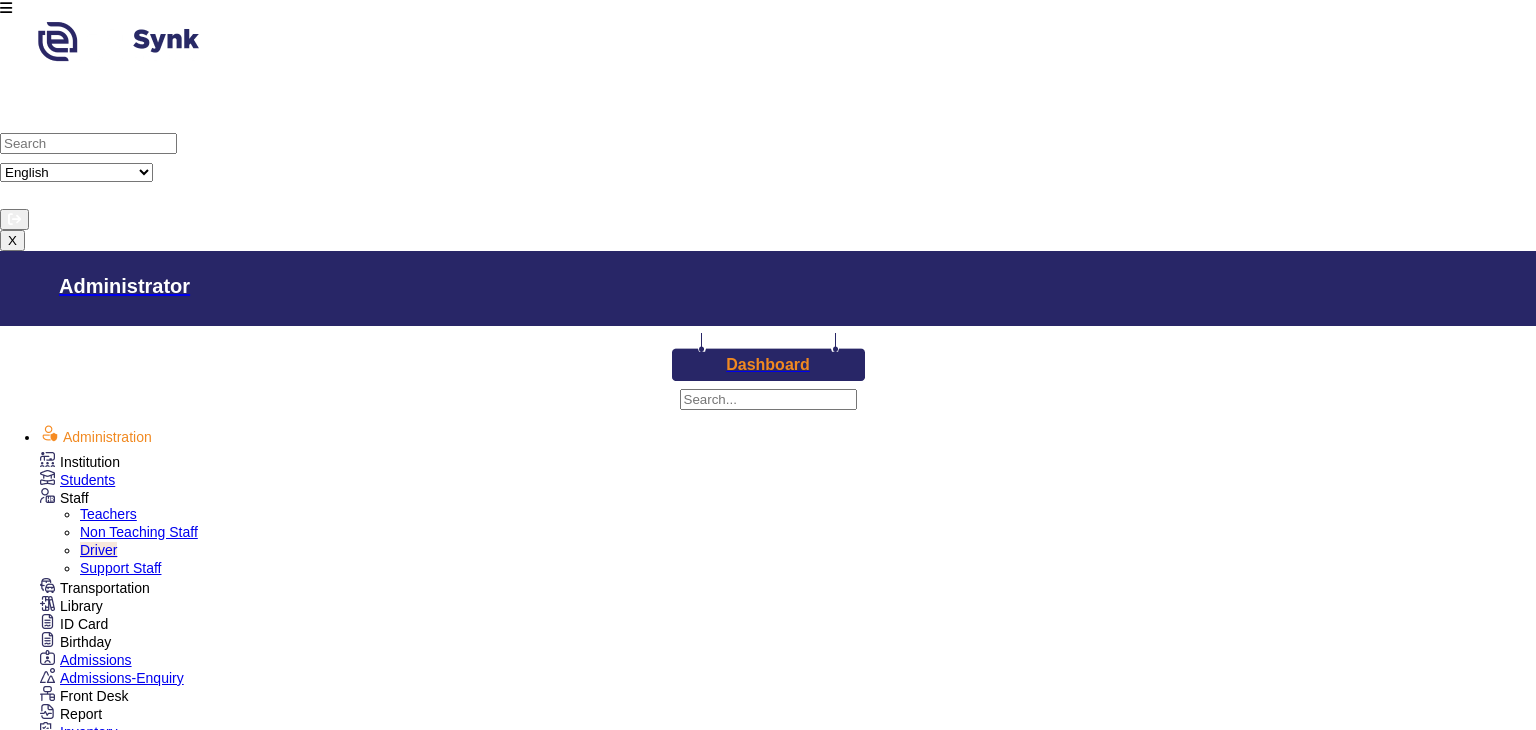 click on "Dashboard" at bounding box center [768, 365] 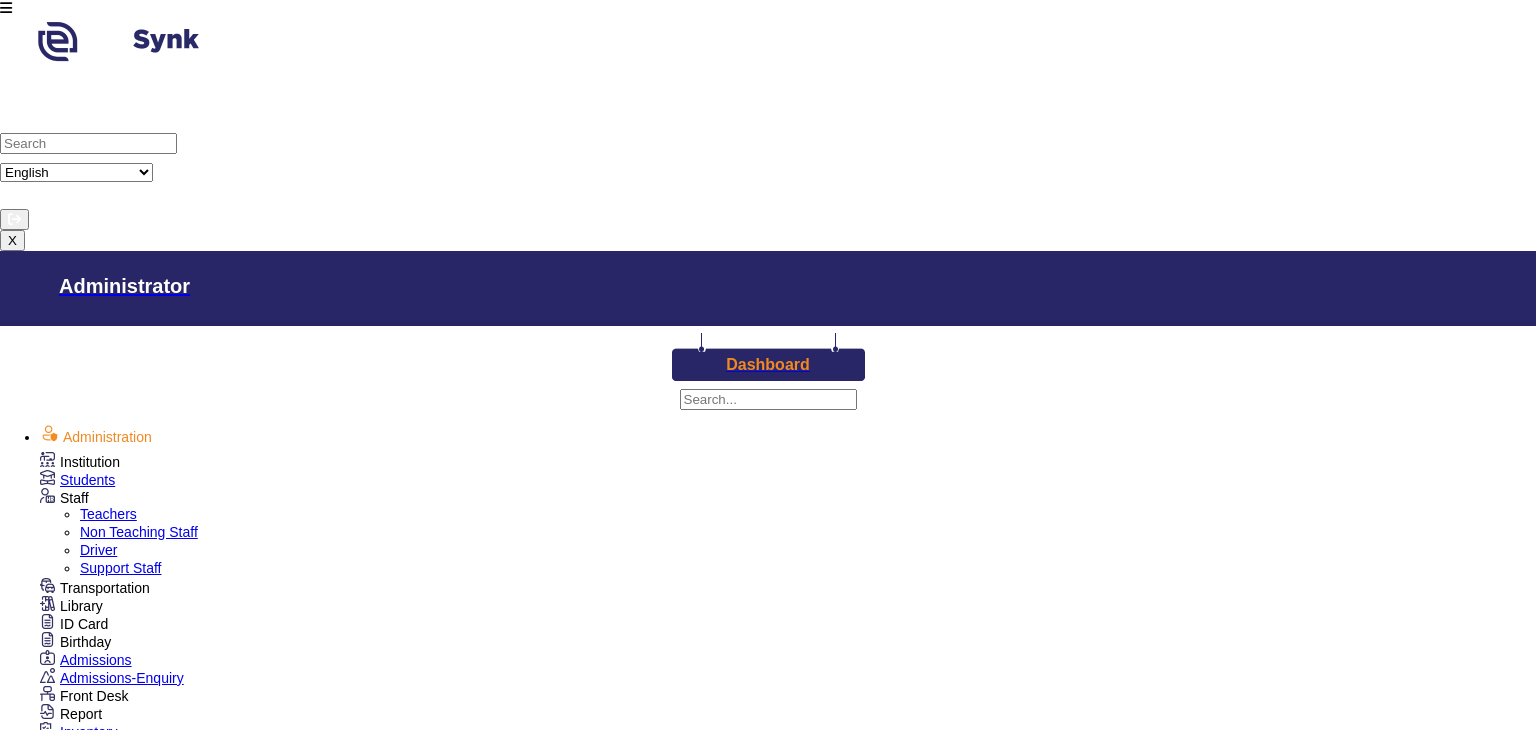 click on "Transportation" at bounding box center [80, 462] 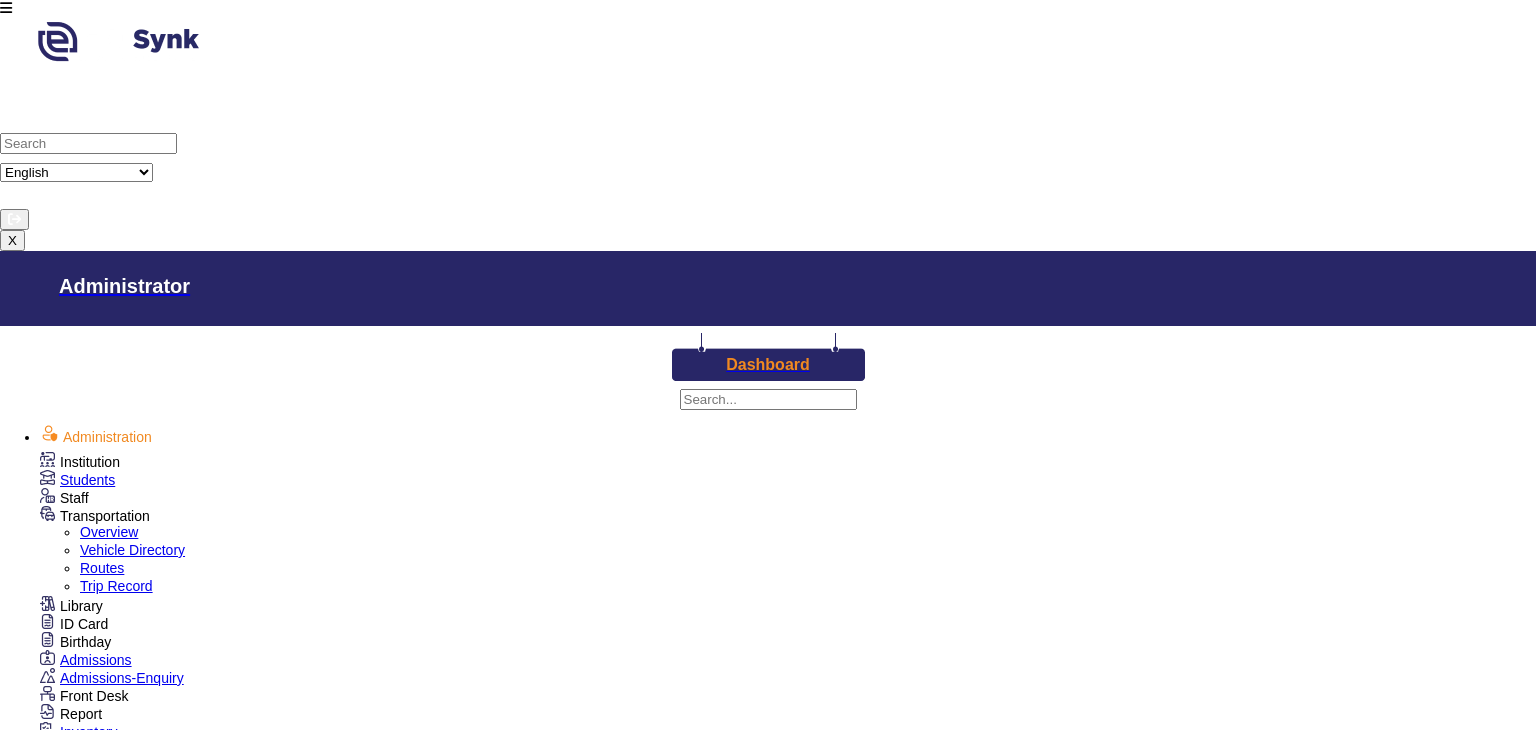 click on "Overview" at bounding box center (109, 532) 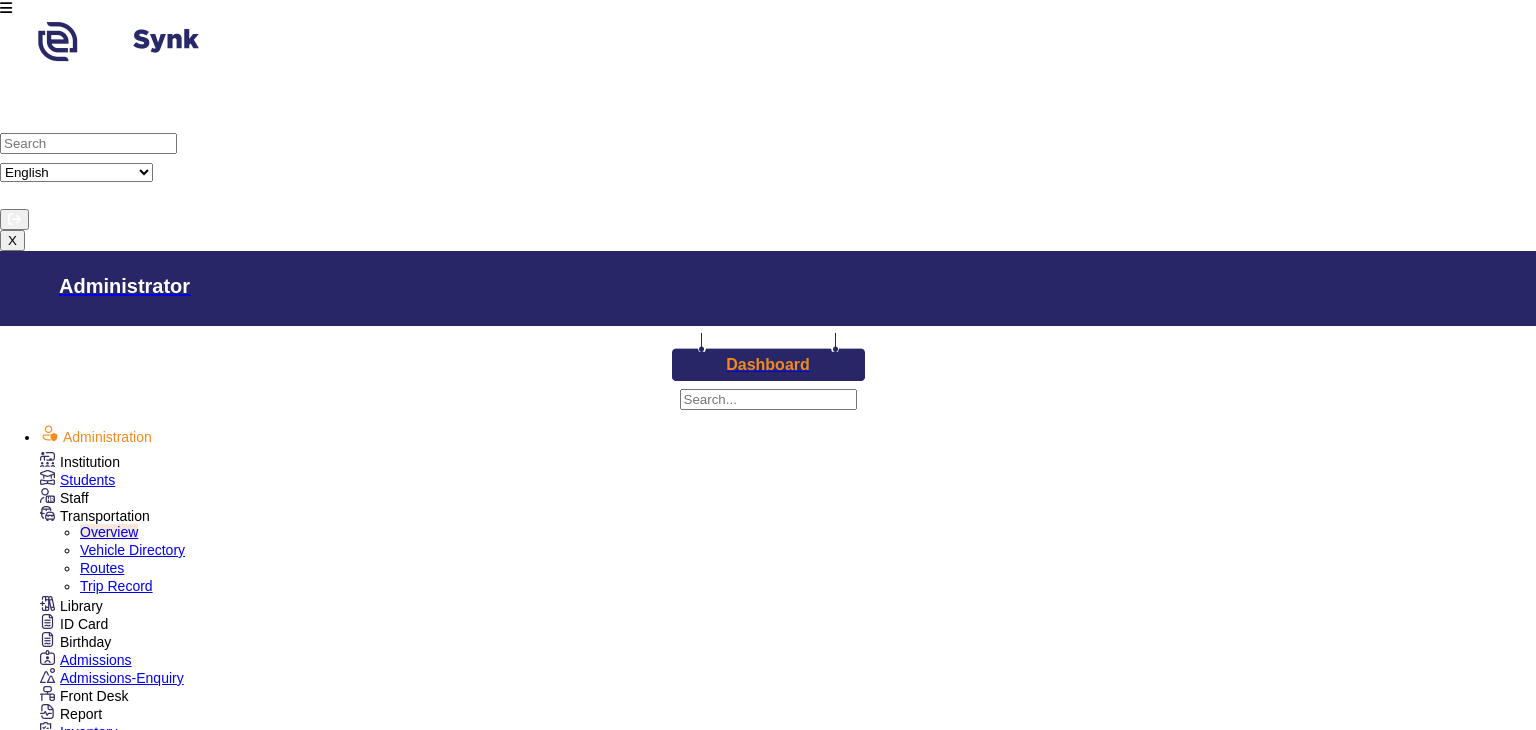 click on "Vehicle Directory" at bounding box center (132, 550) 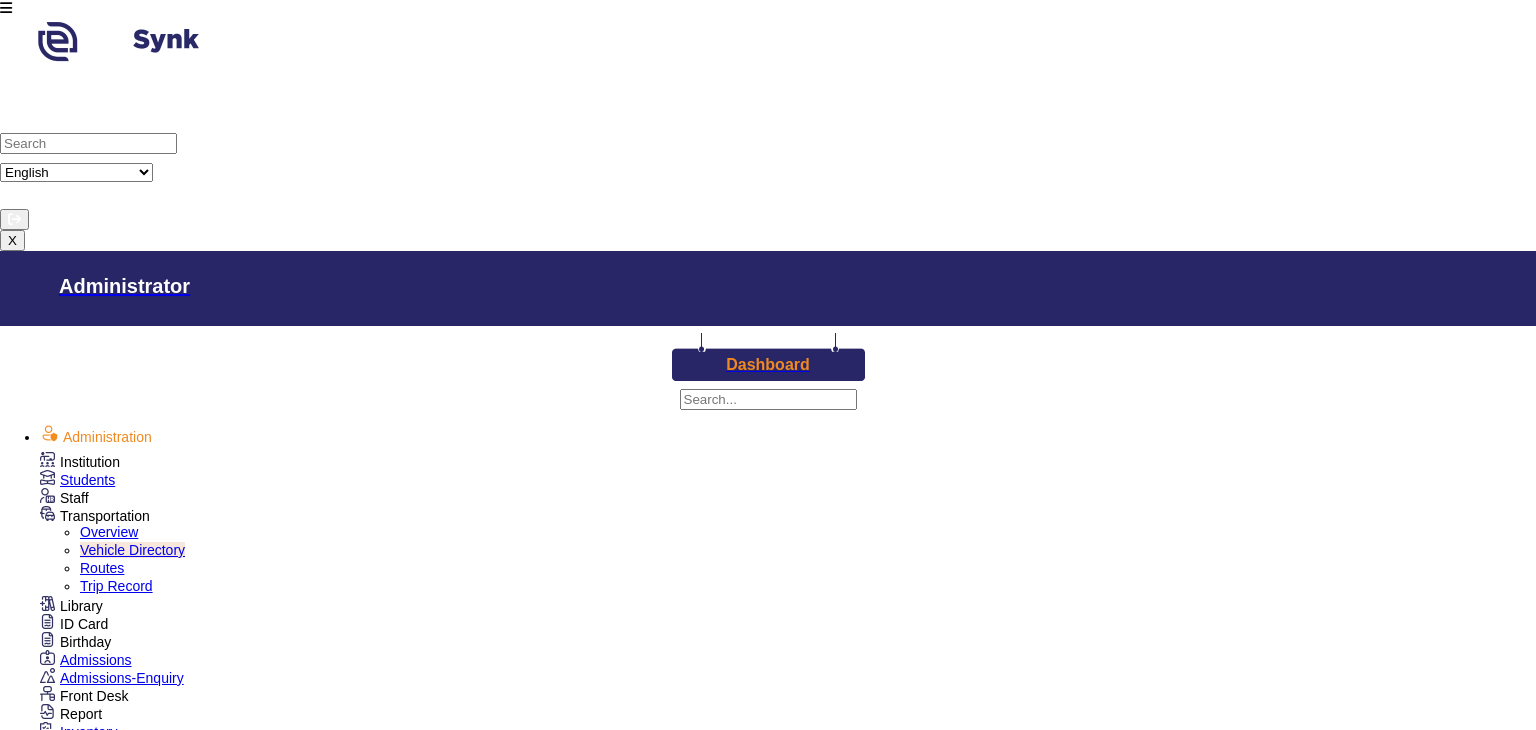 click on "Routes" at bounding box center [102, 568] 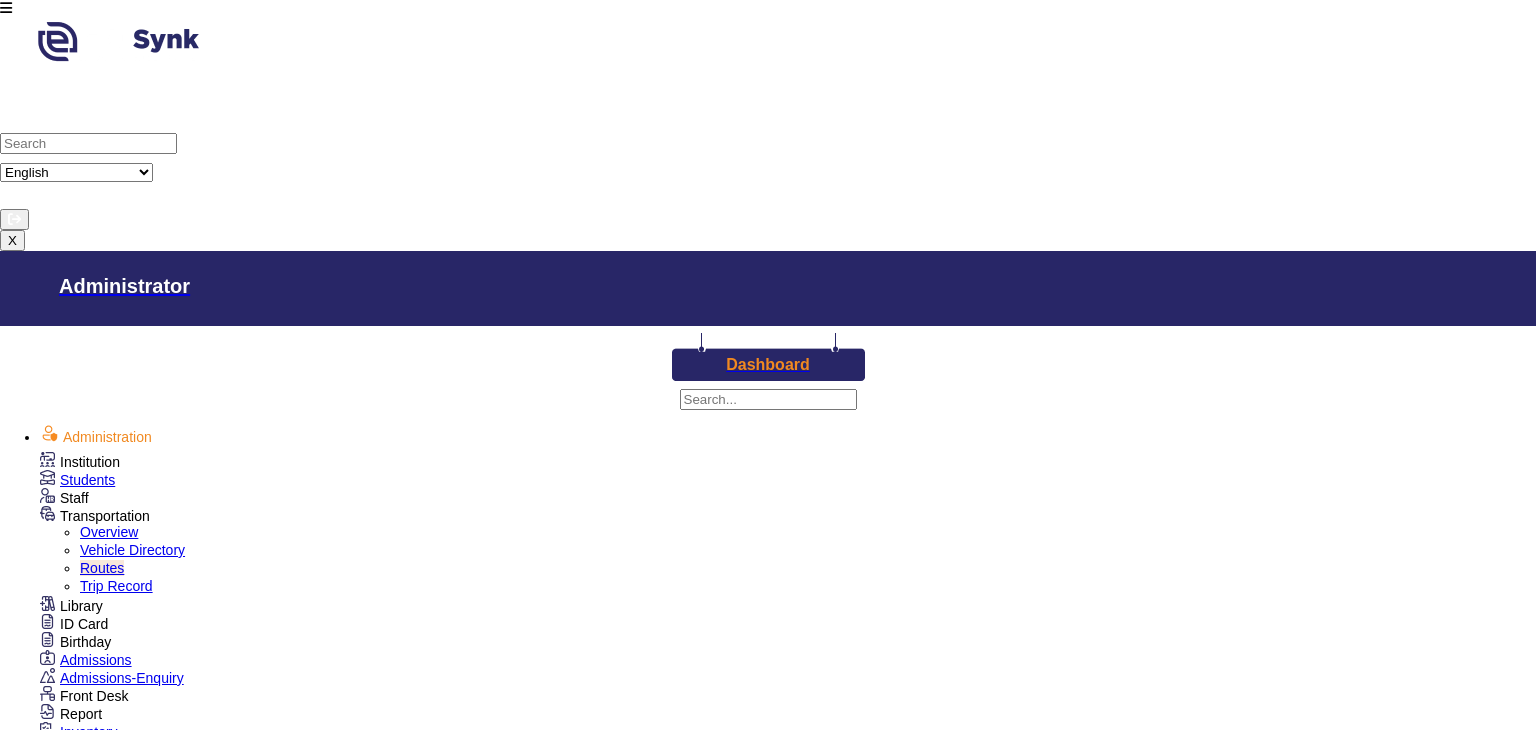 click on "Trip Record" at bounding box center [116, 586] 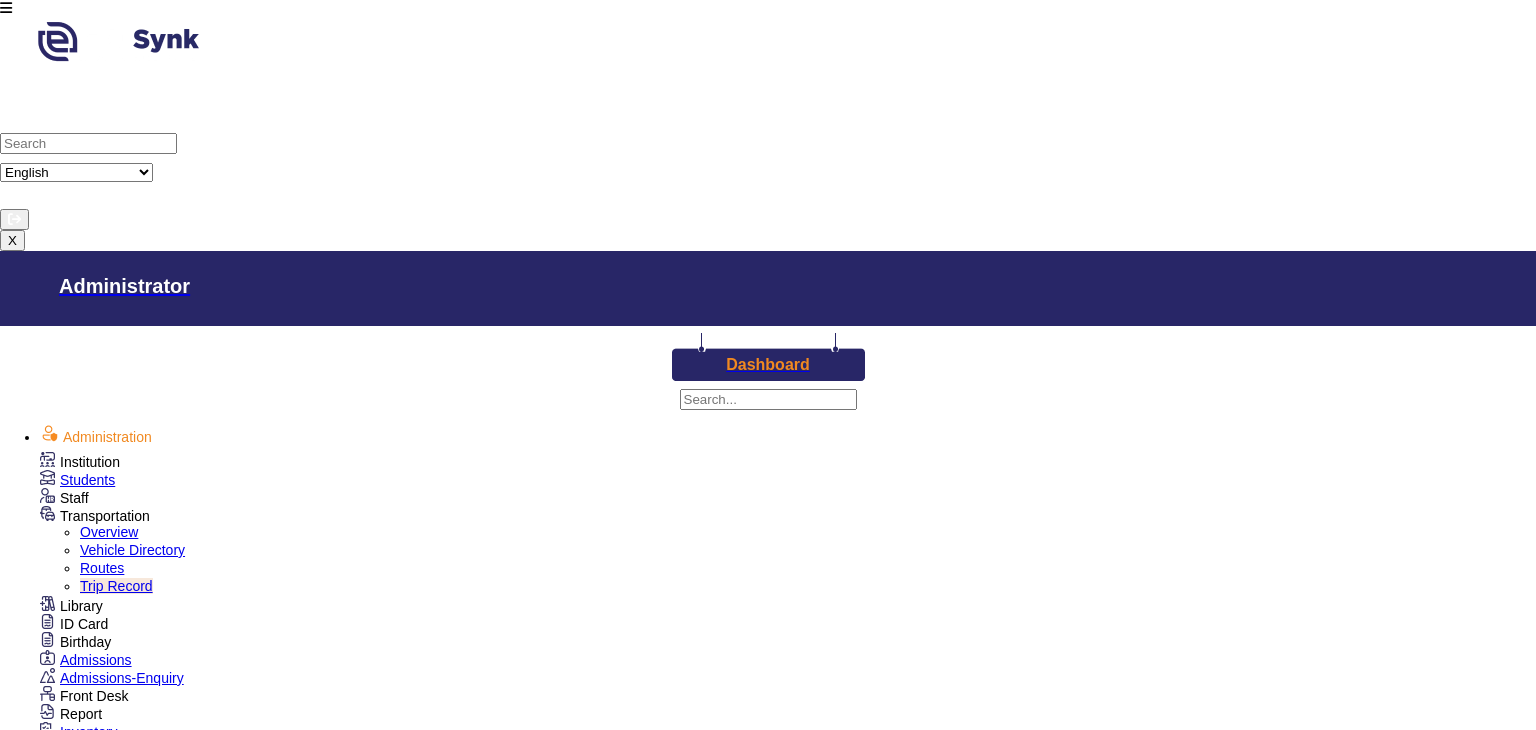 click on "Library" at bounding box center (80, 462) 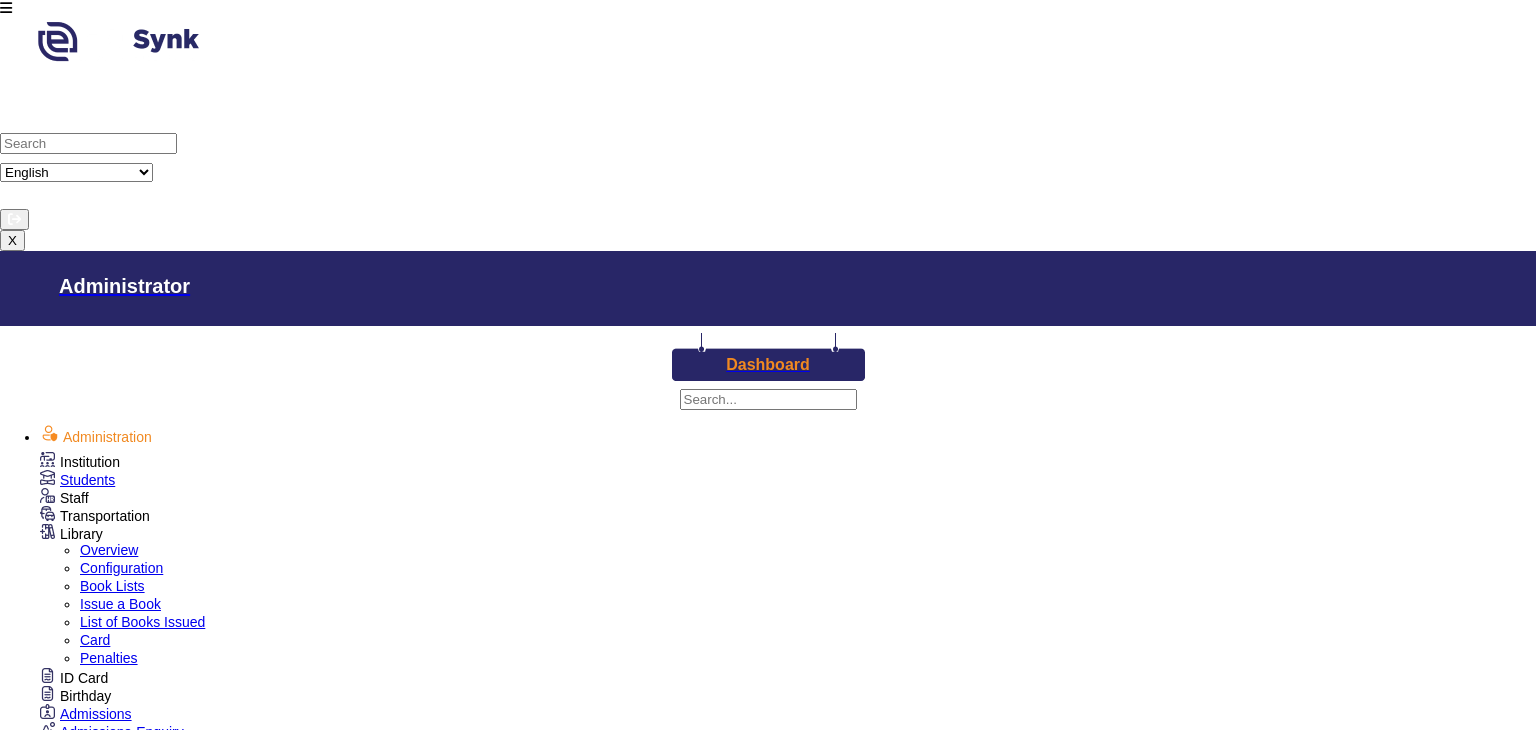 click on "Overview" at bounding box center [0, 0] 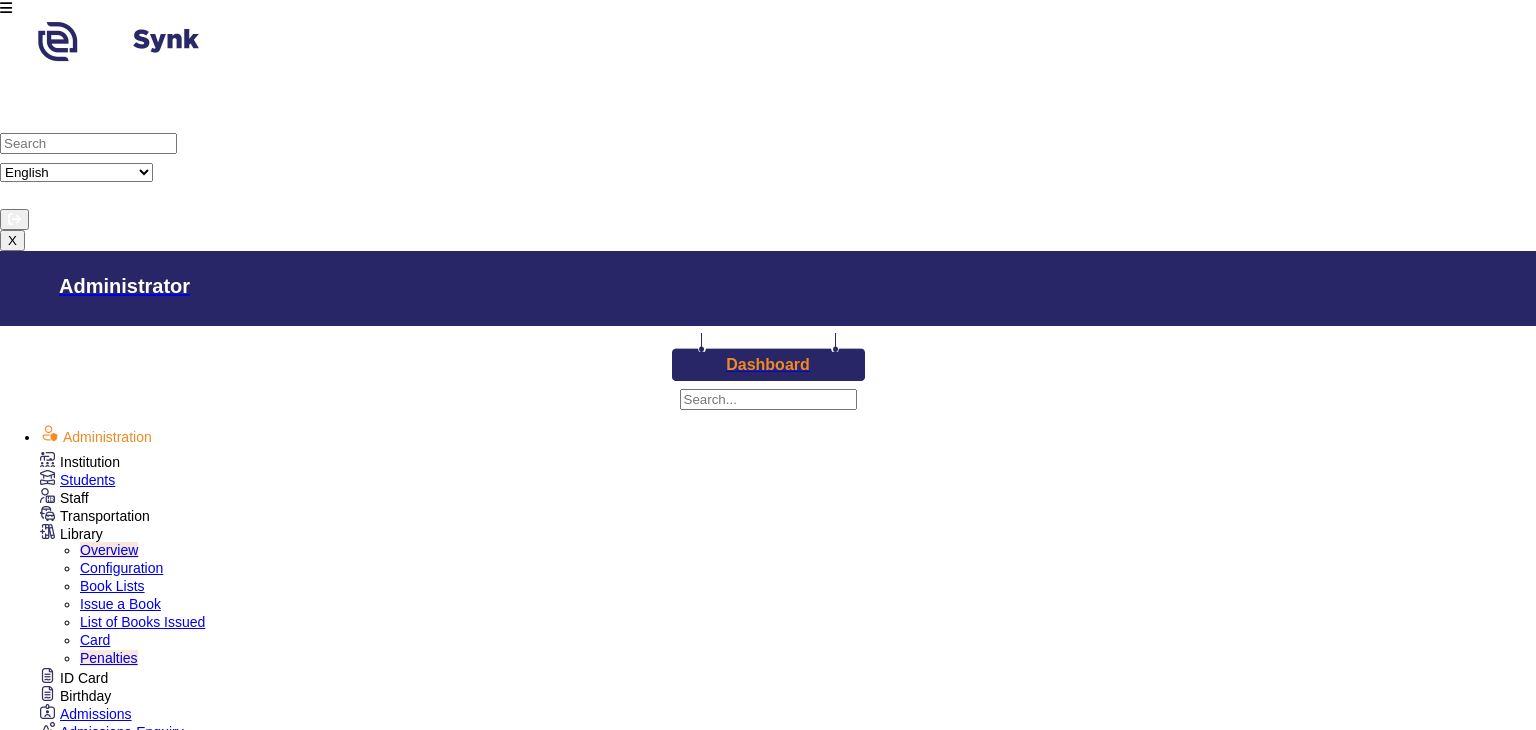 click on "Configuration" at bounding box center [121, 568] 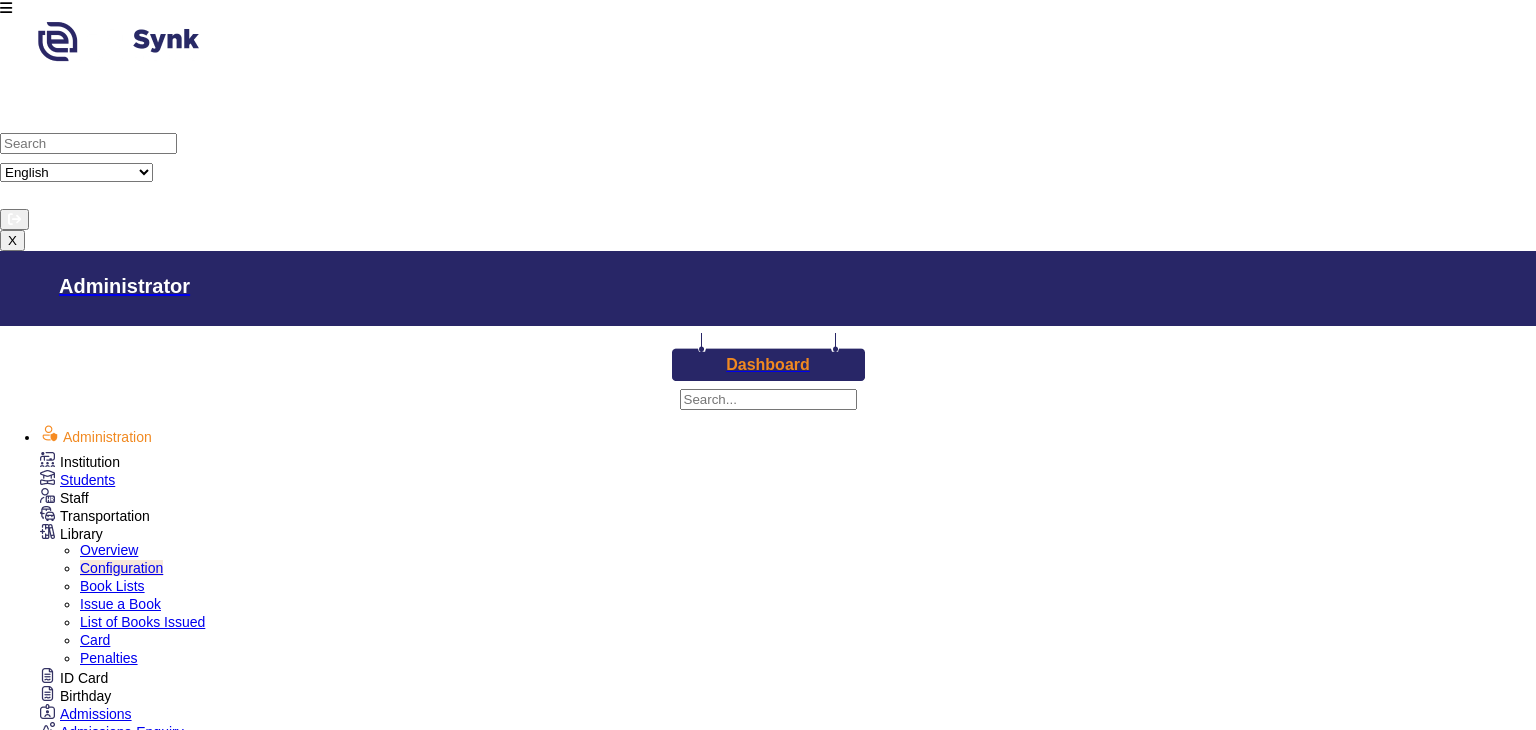 click on "Book Lists" at bounding box center (112, 586) 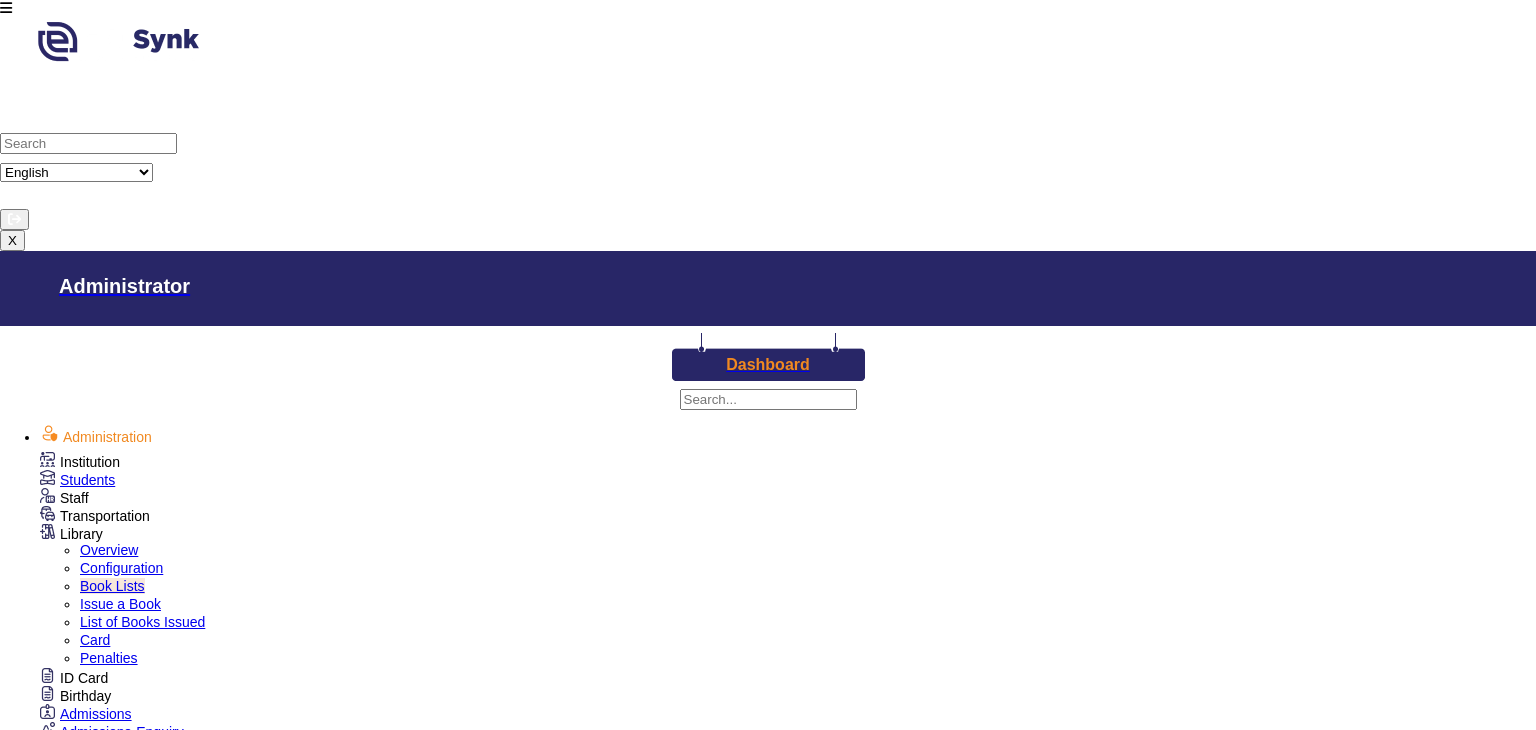 click on "Issue a Book" at bounding box center (120, 604) 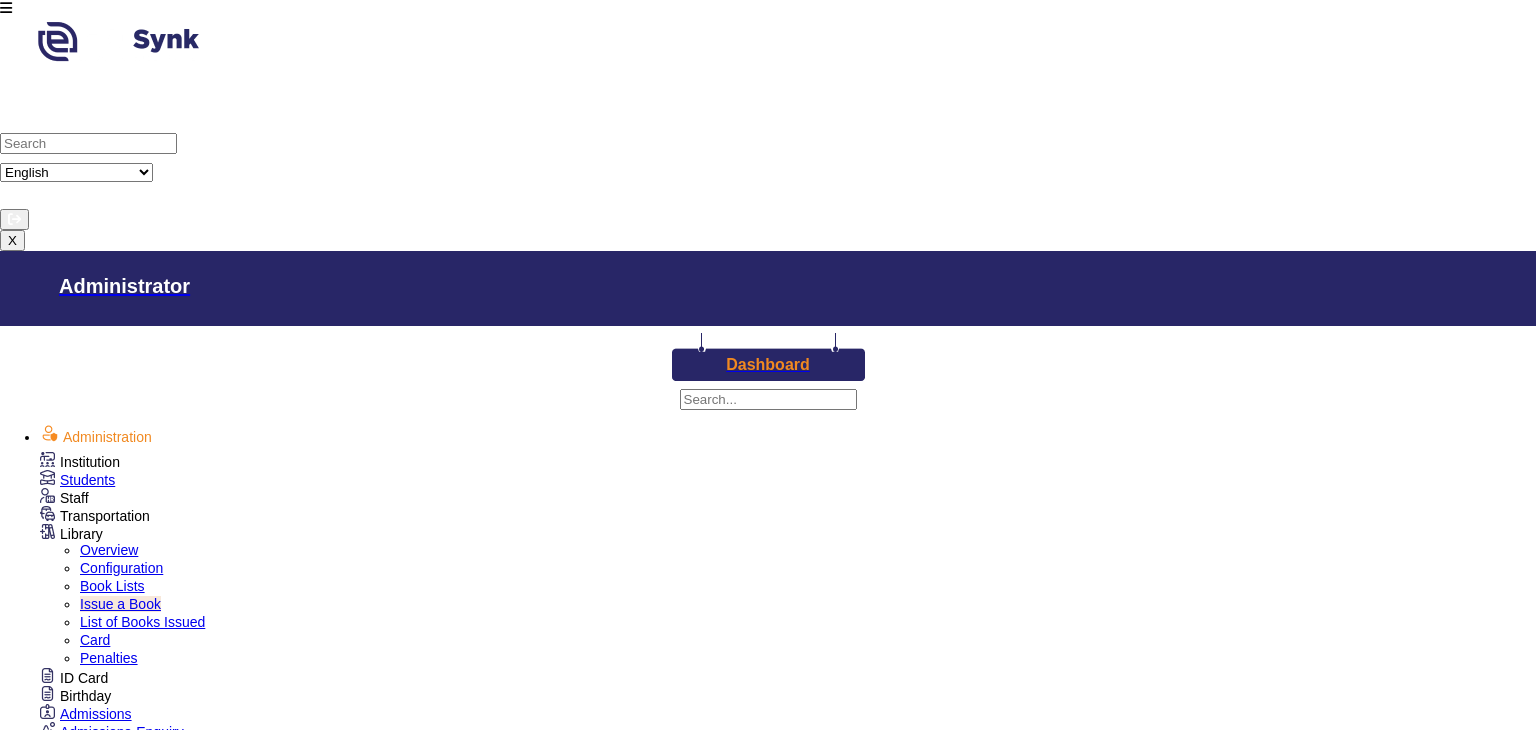 click on "Book Lists" at bounding box center (112, 586) 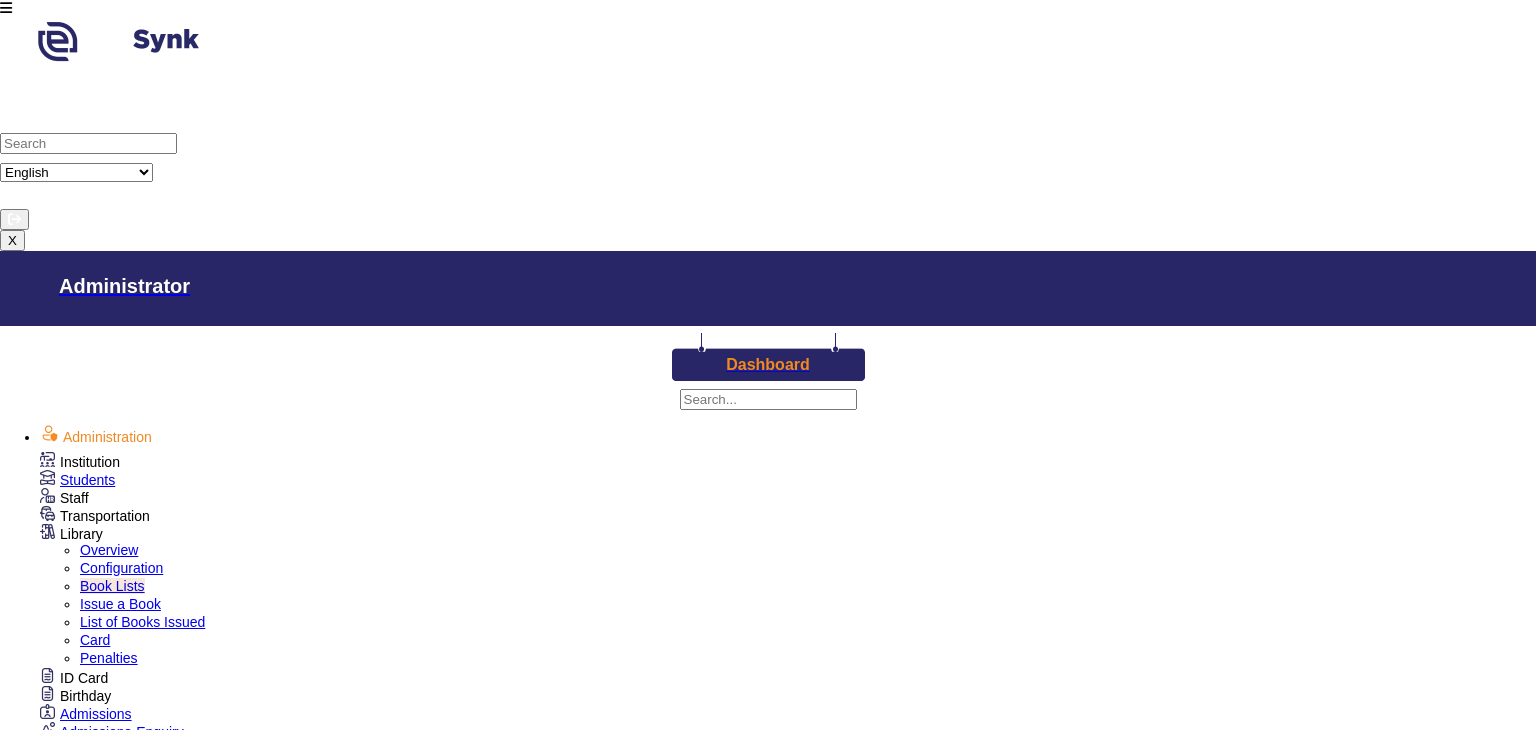 click on "Issue a Book" at bounding box center (120, 604) 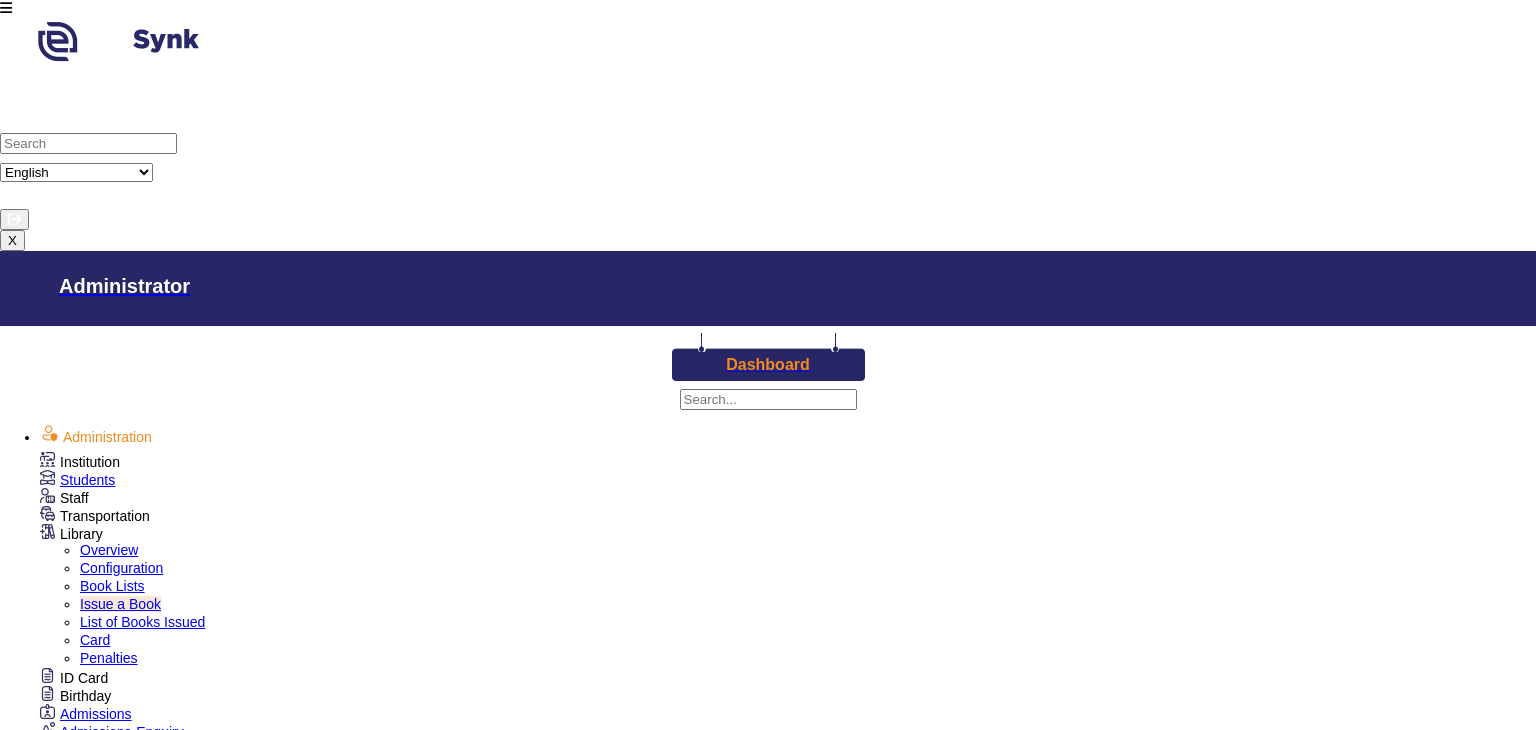 click on "List of Books Issued" at bounding box center (142, 622) 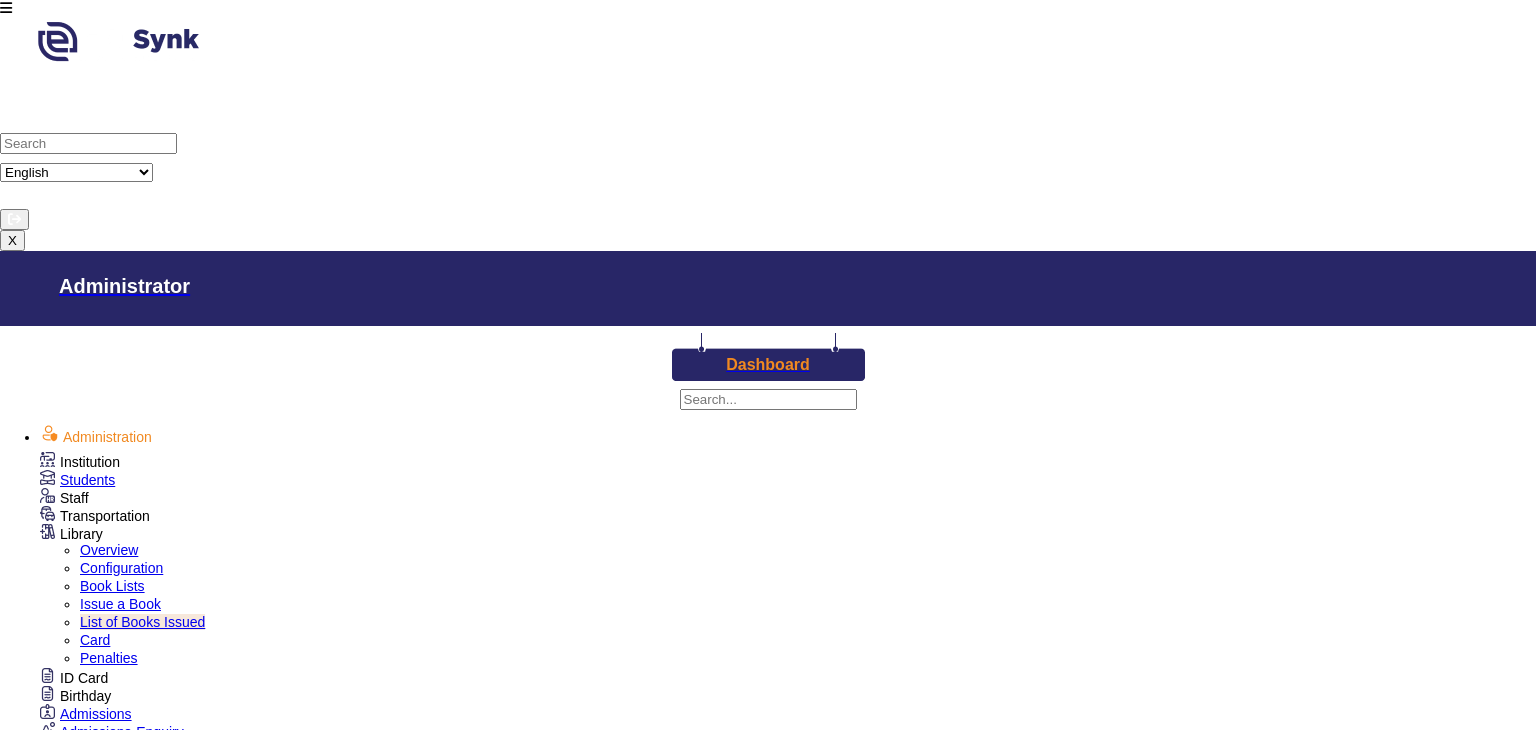 click on "Card" at bounding box center (95, 640) 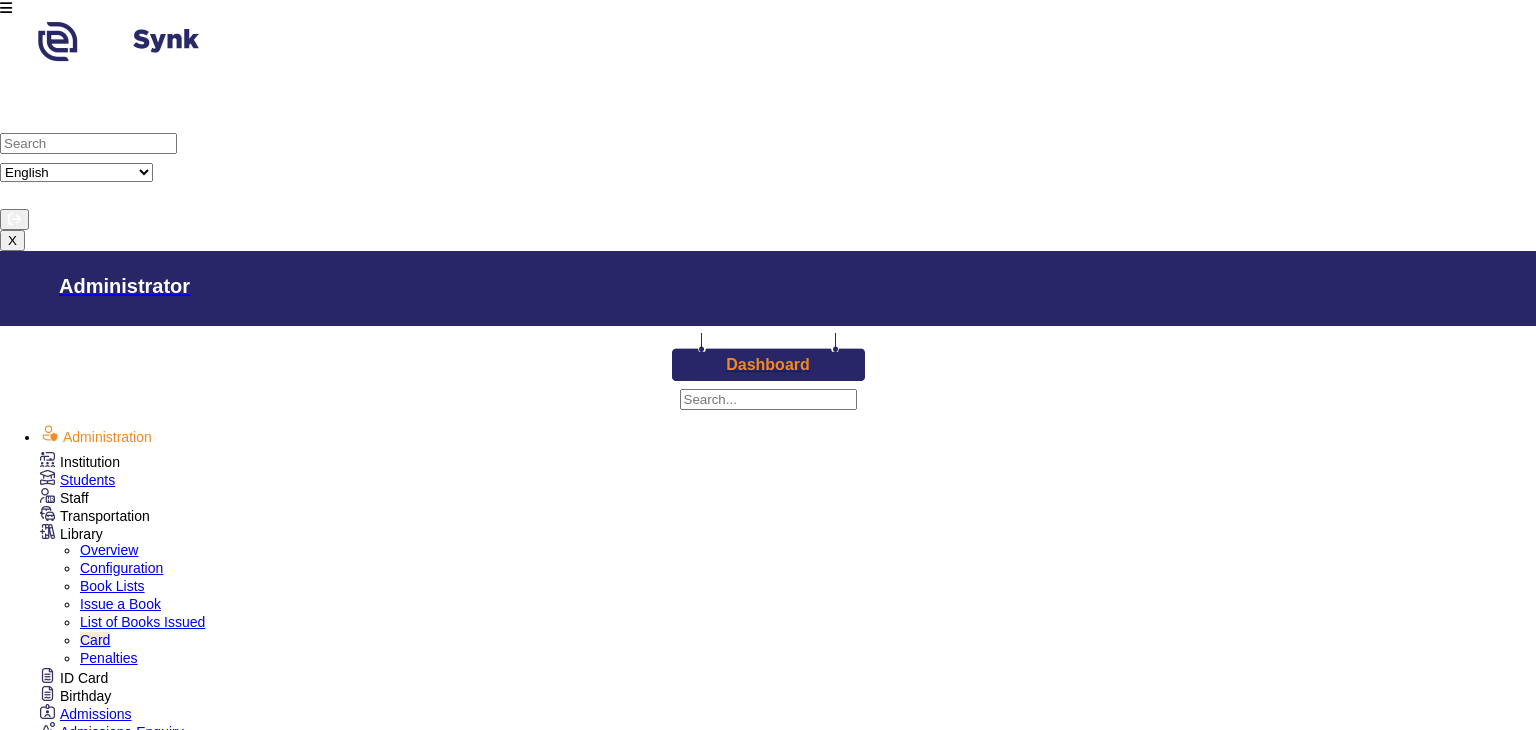 click on "Penalties" at bounding box center [0, 0] 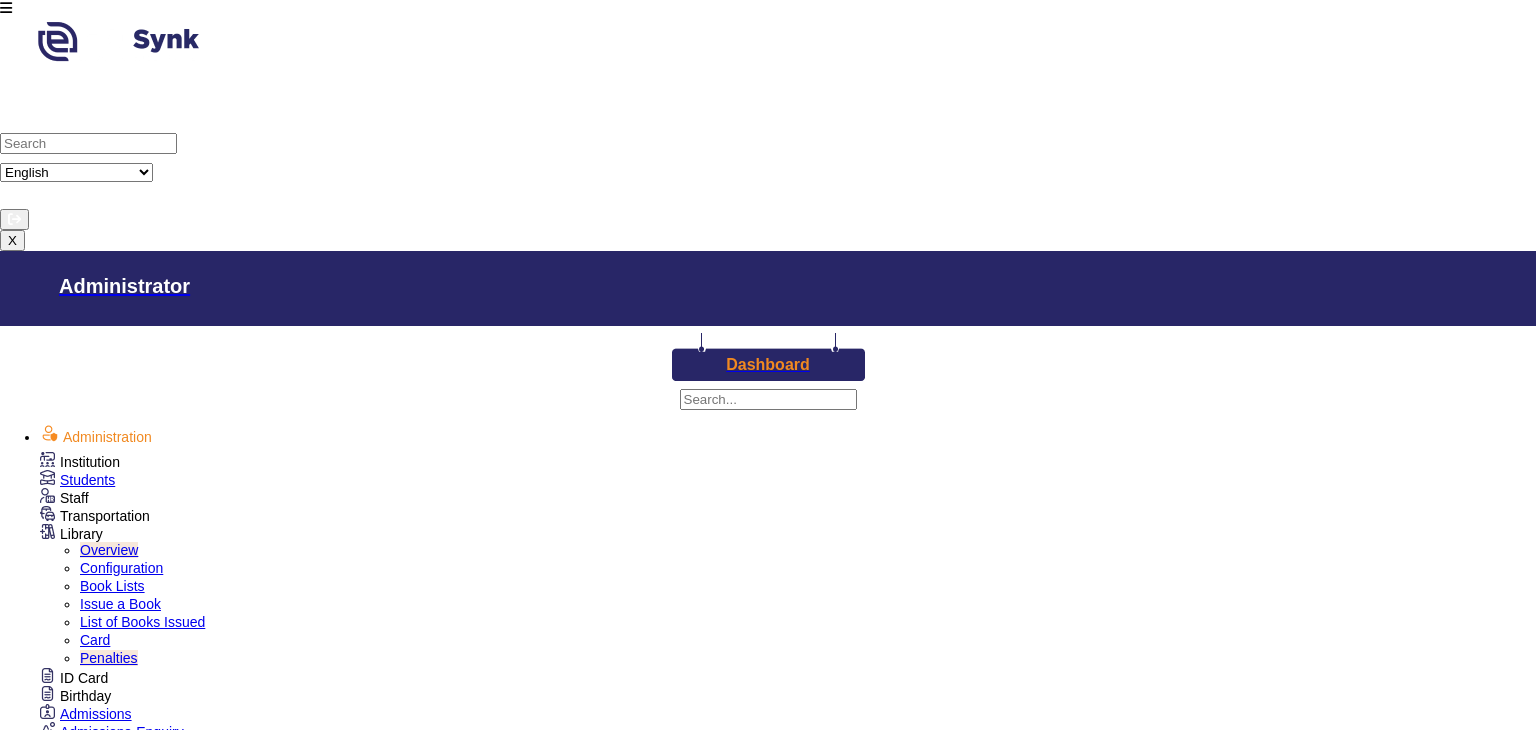 scroll, scrollTop: 478, scrollLeft: 0, axis: vertical 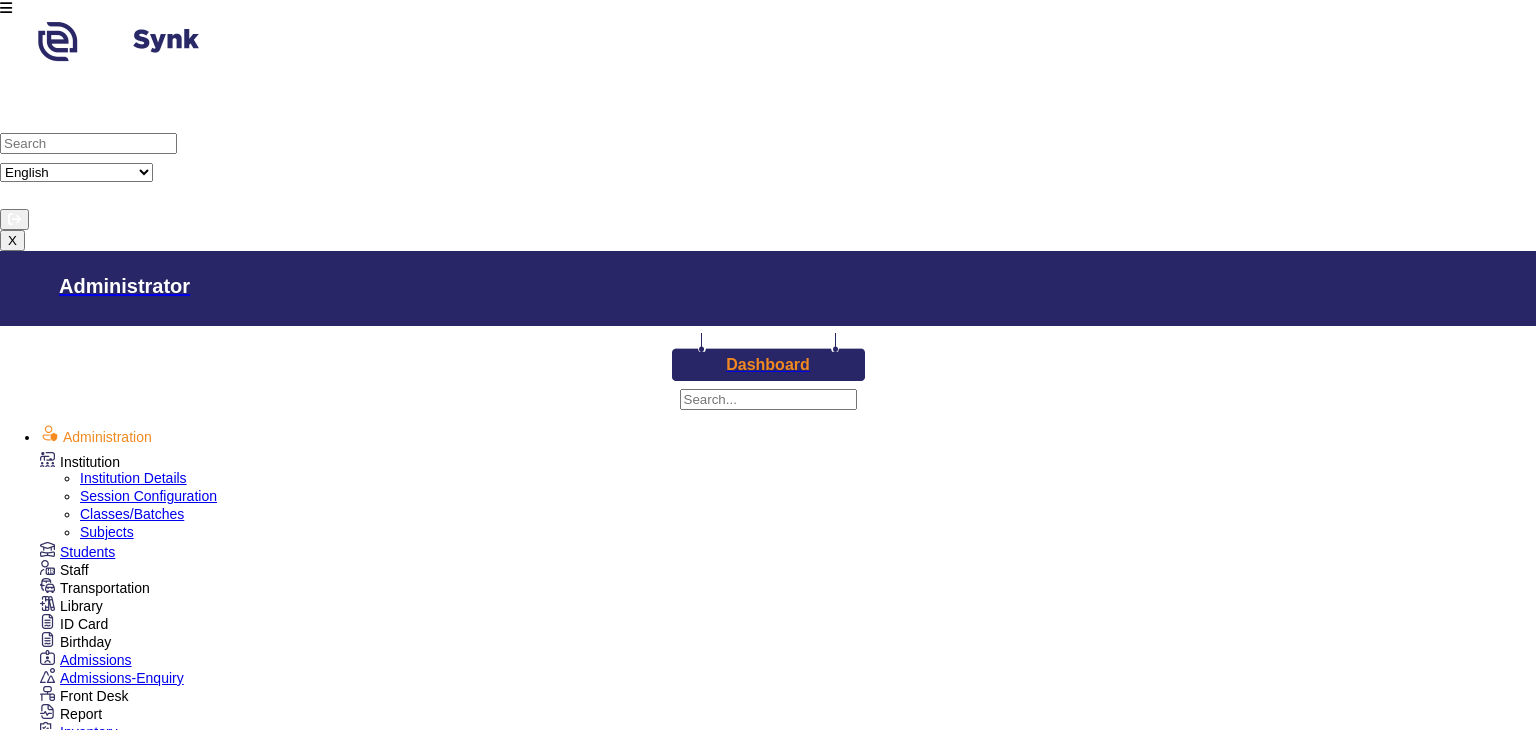 click on "Institution Details" at bounding box center [133, 478] 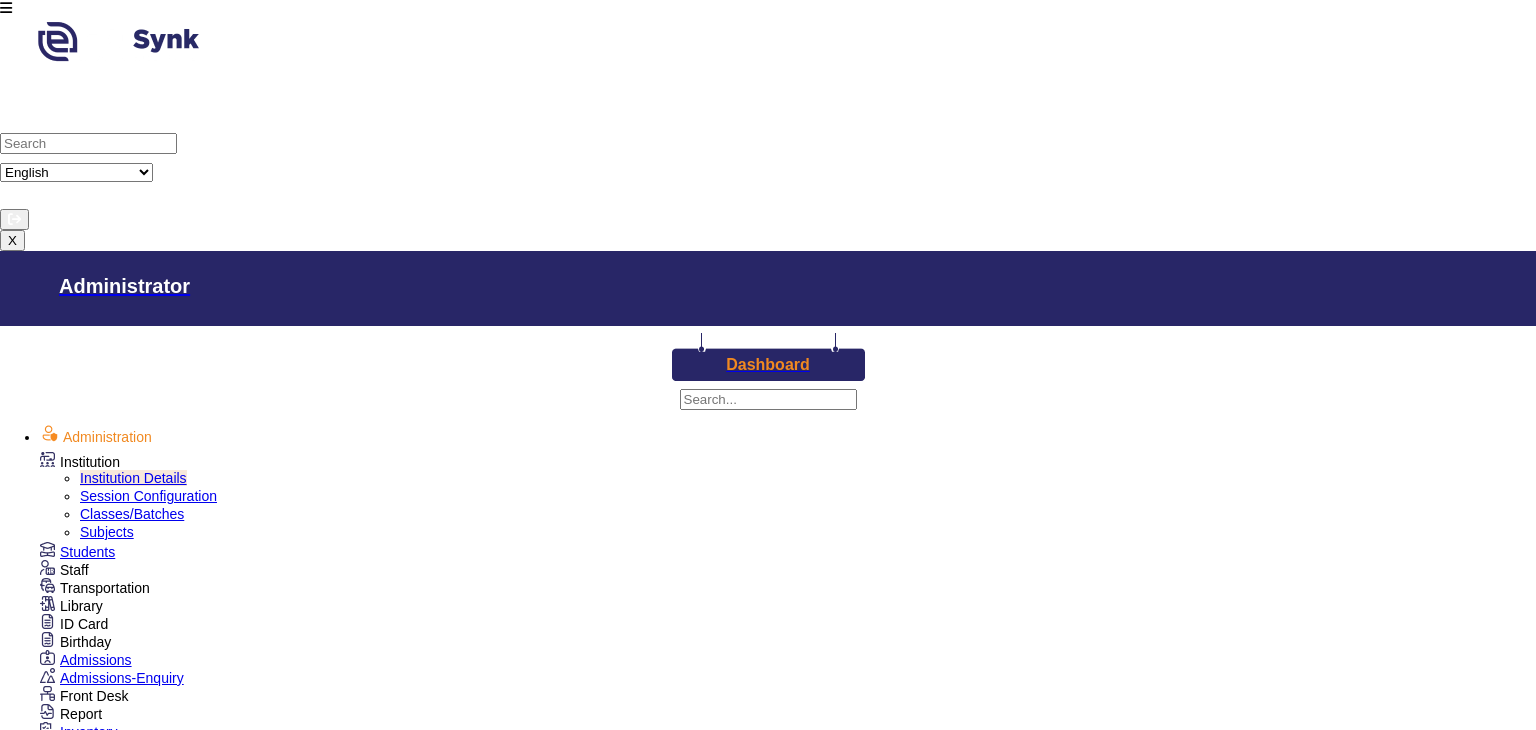 click on "Dashboard" at bounding box center (768, 365) 